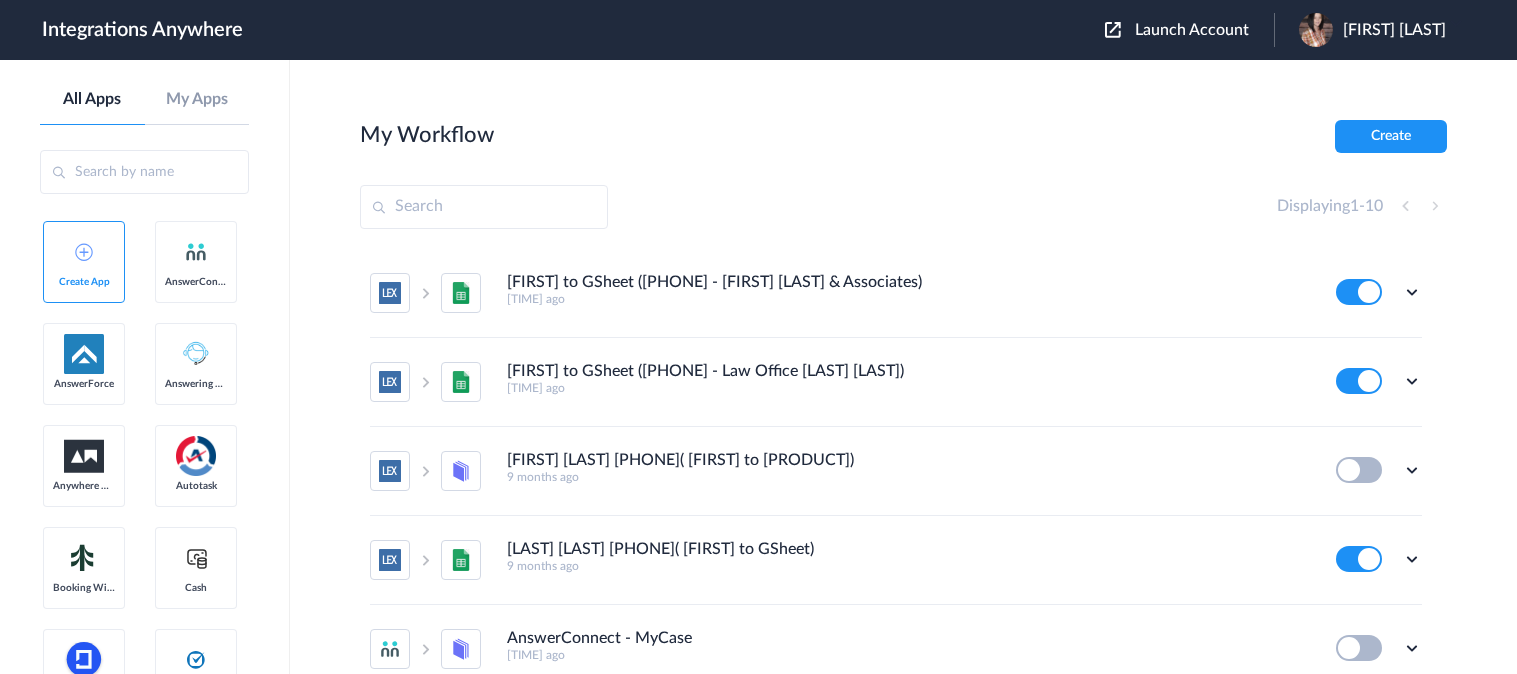 scroll, scrollTop: 0, scrollLeft: 0, axis: both 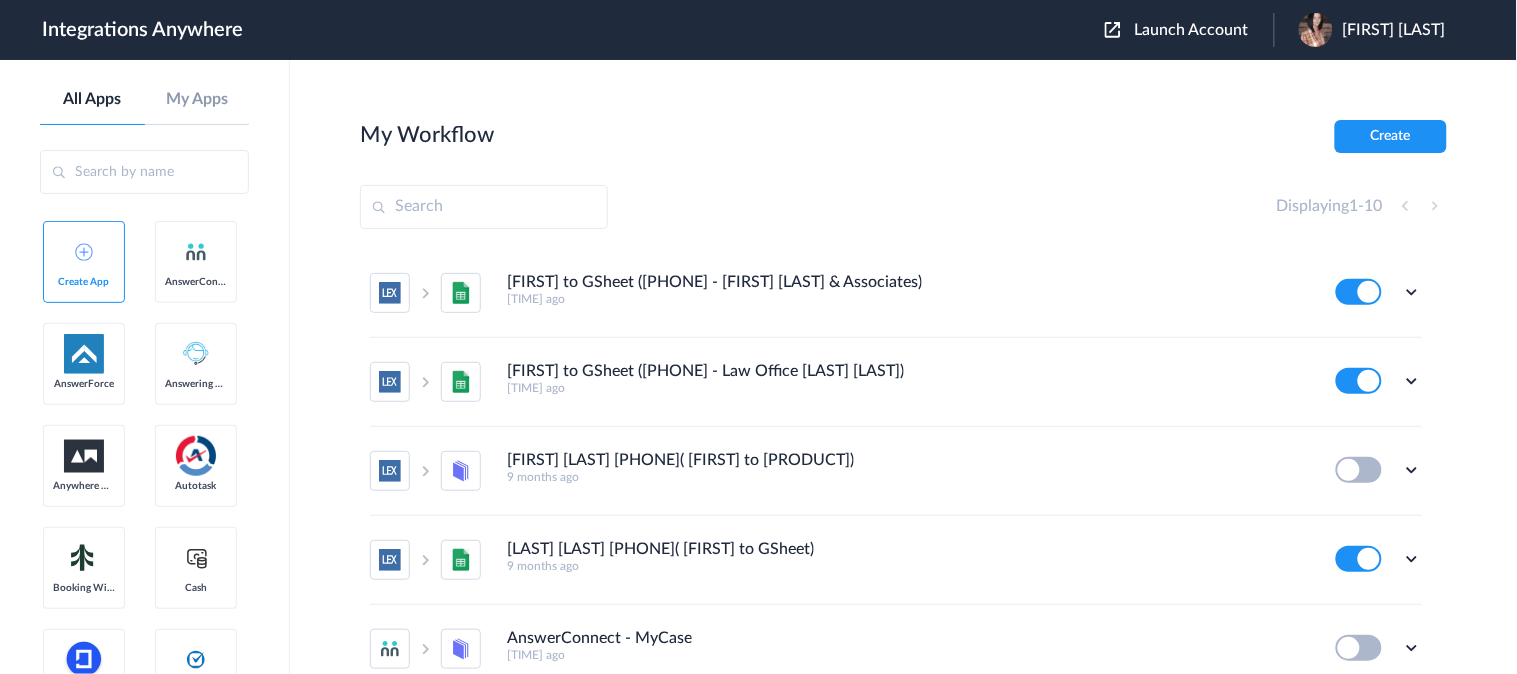 click on "Launch Account" at bounding box center [1192, 30] 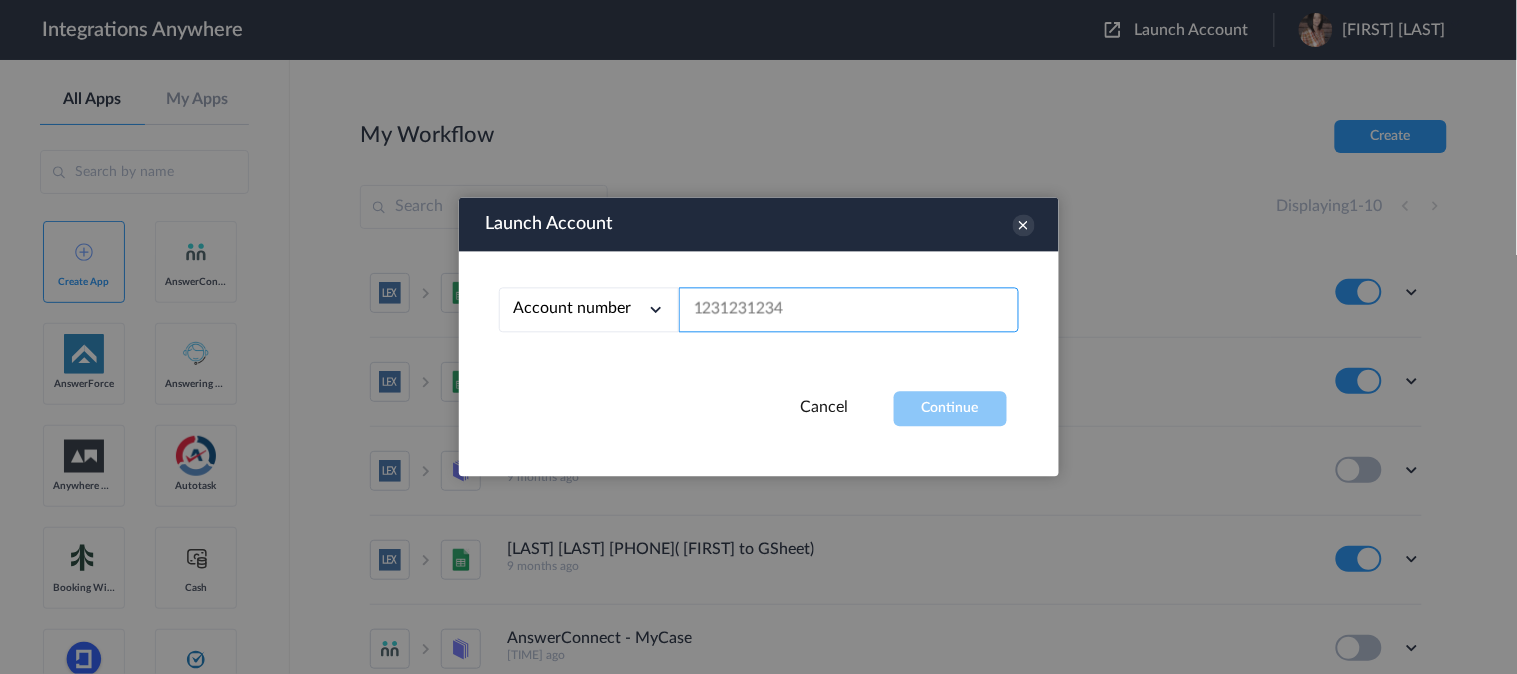click at bounding box center (849, 310) 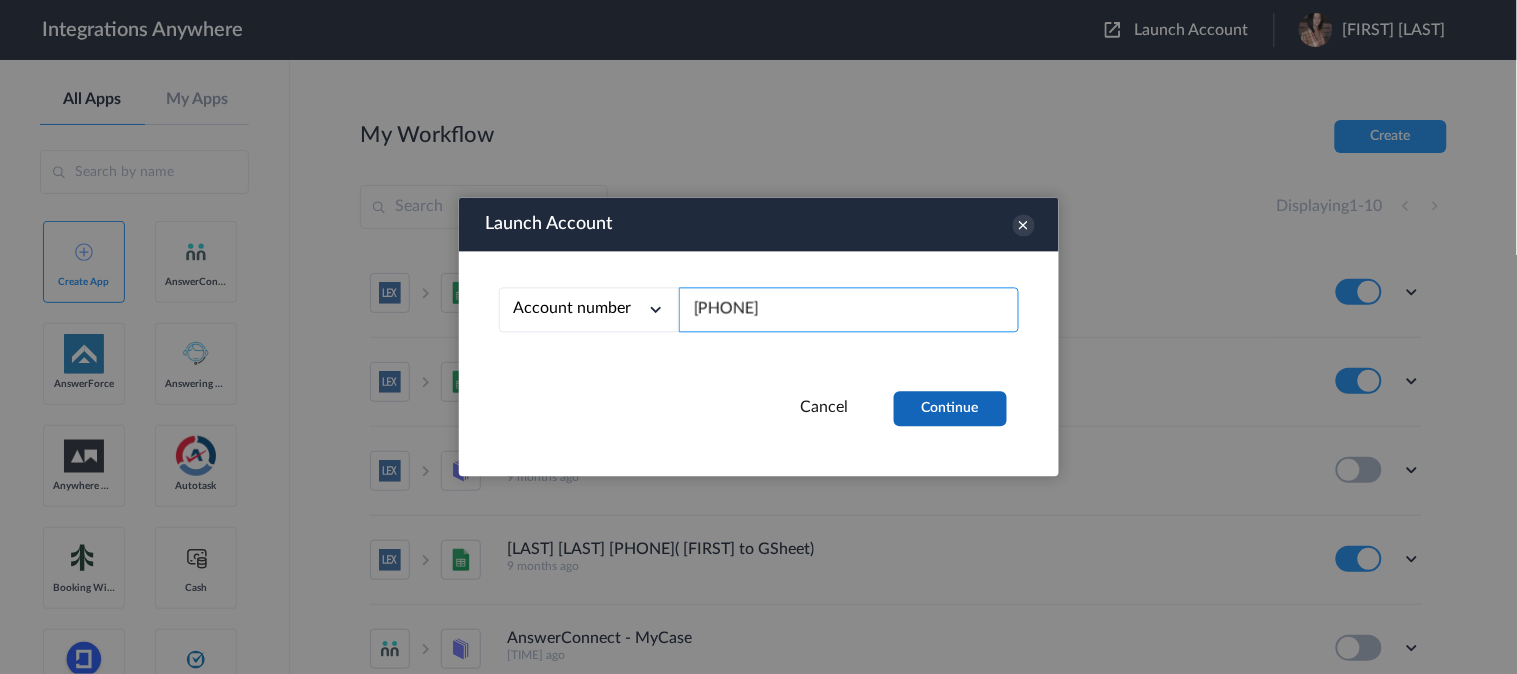 type on "[PHONE]" 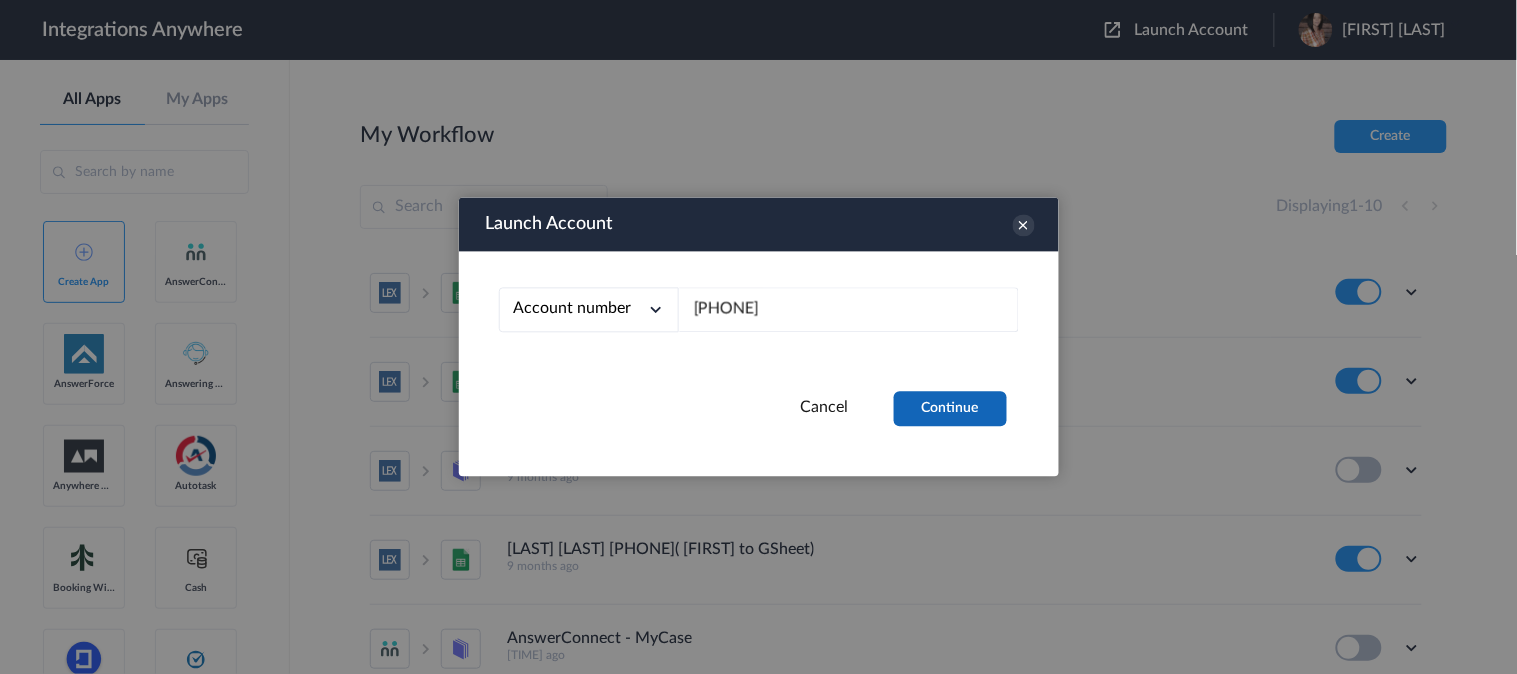 click on "Continue" at bounding box center [950, 409] 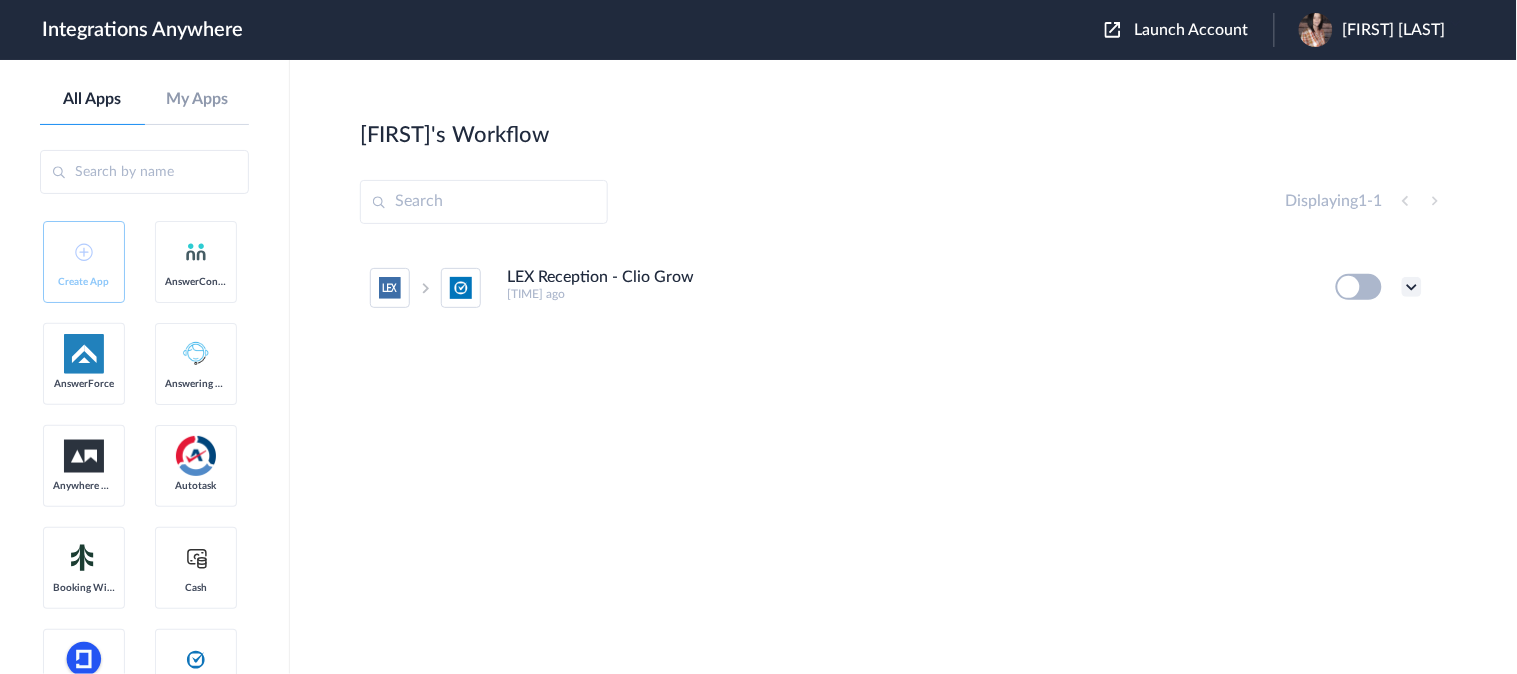 click at bounding box center [1412, 287] 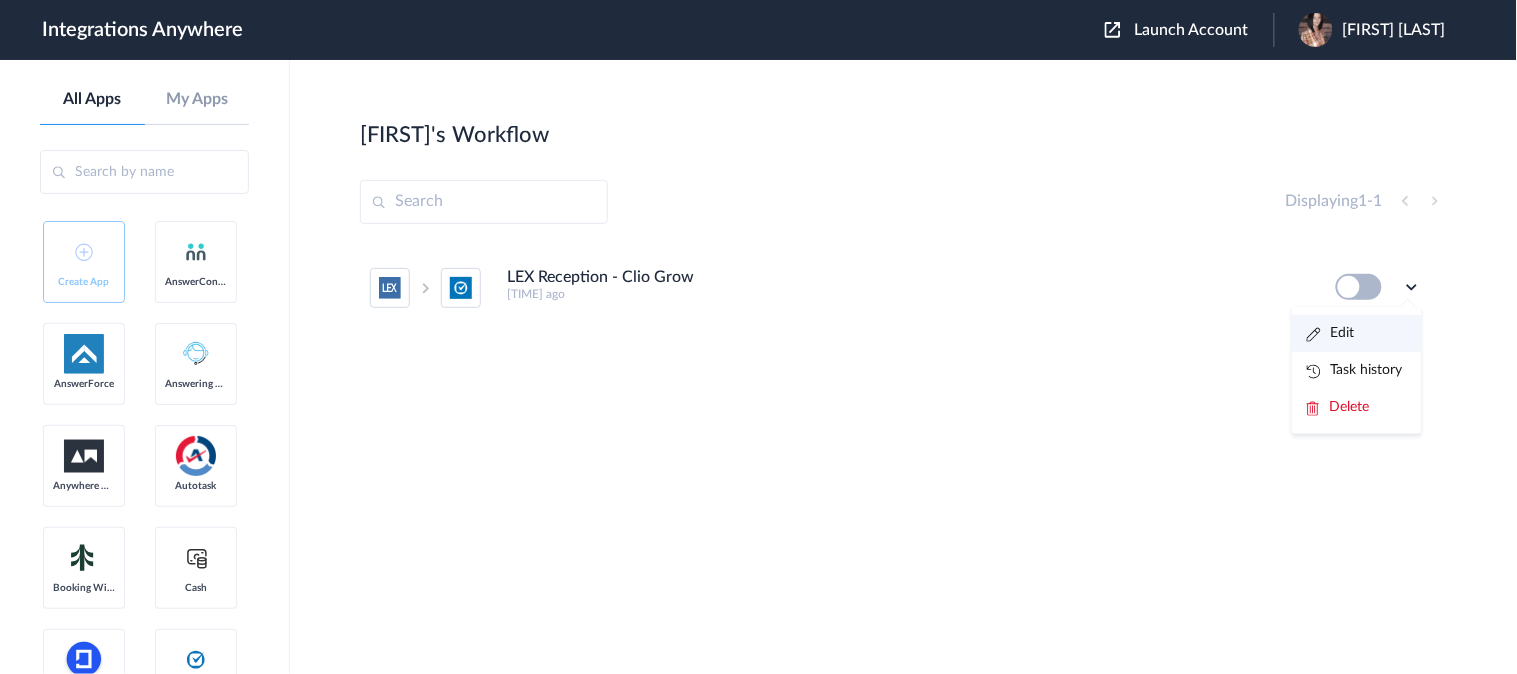 click on "Edit" at bounding box center (1331, 333) 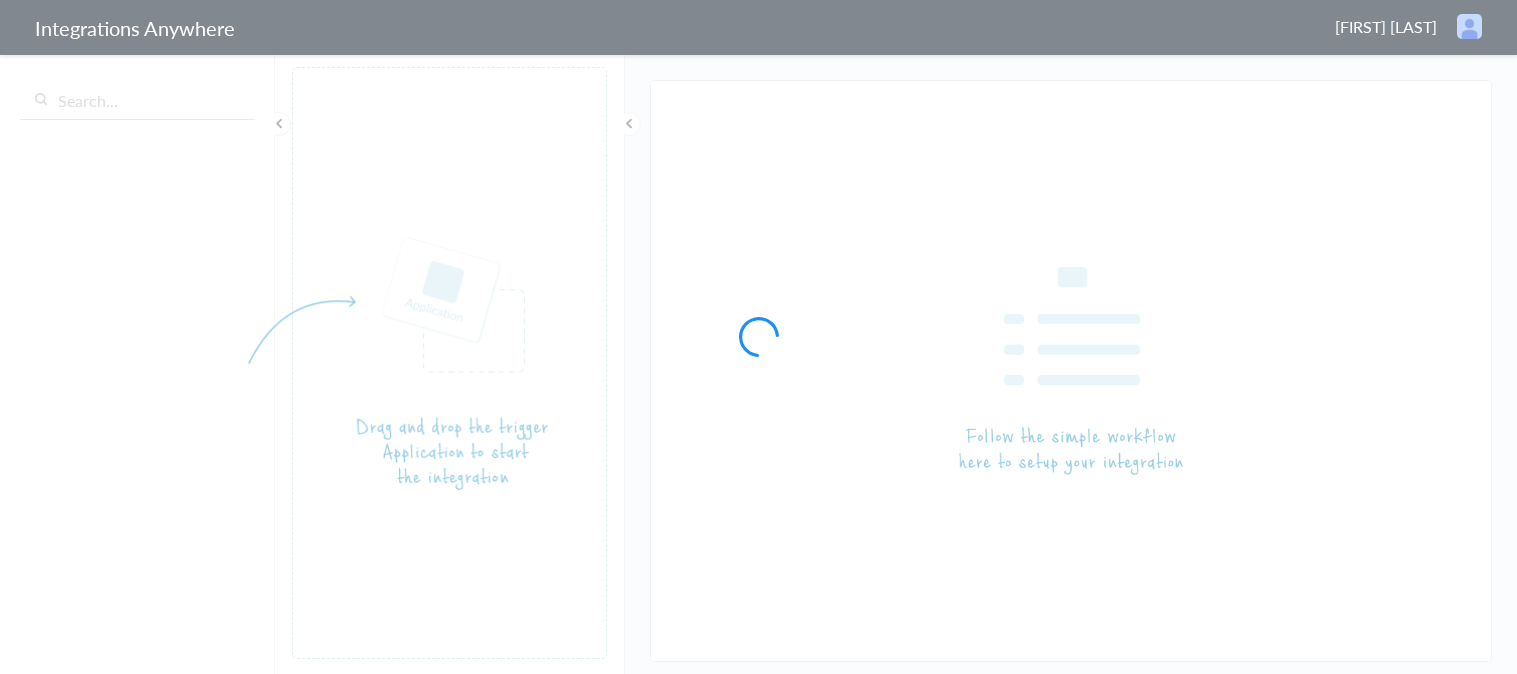 scroll, scrollTop: 0, scrollLeft: 0, axis: both 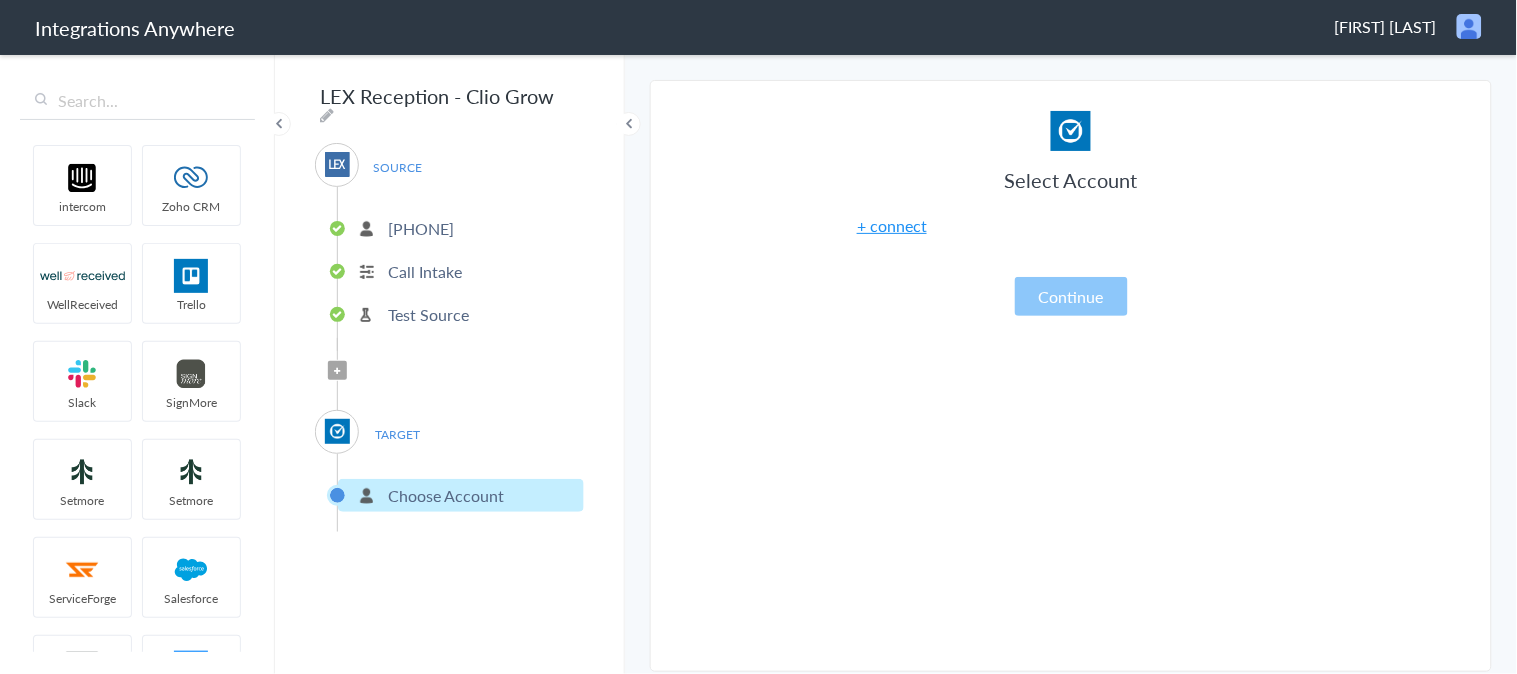 click on "[PHONE]" at bounding box center (421, 228) 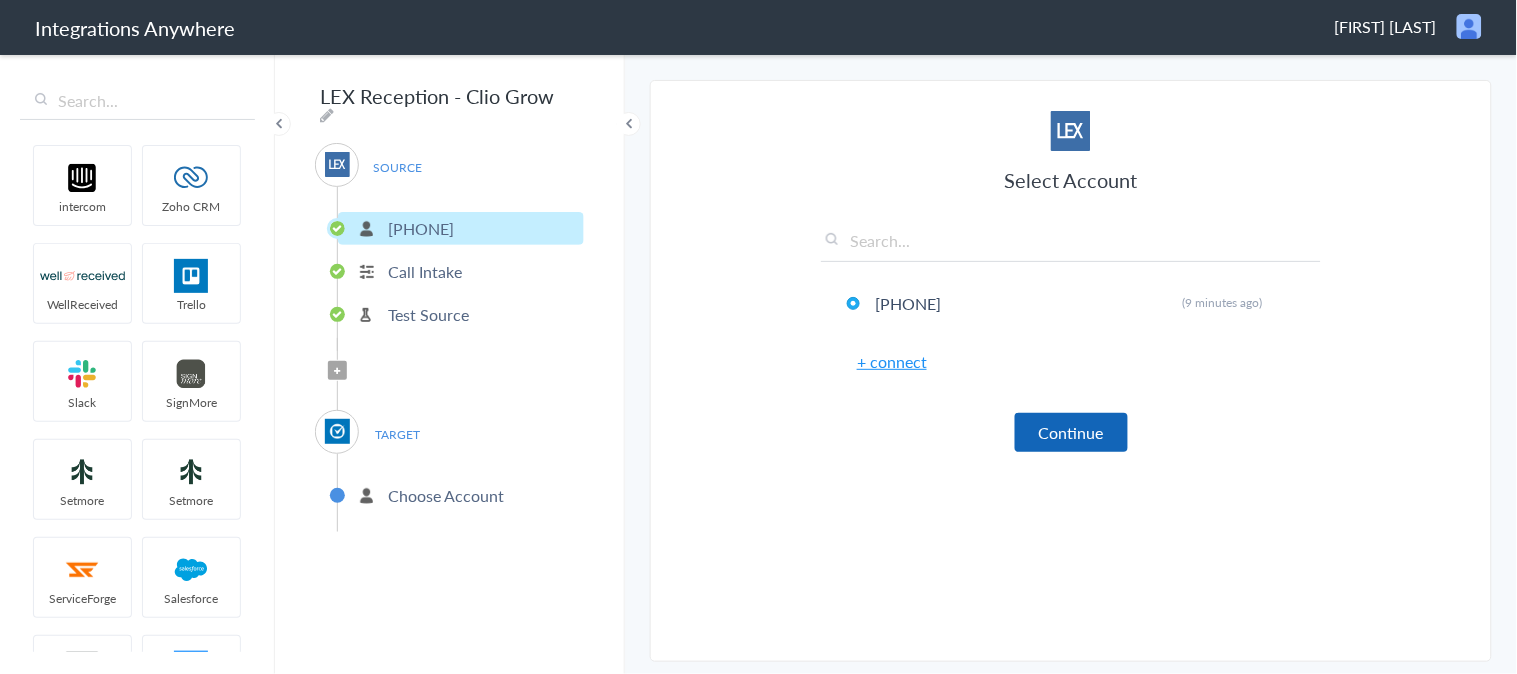 click on "Continue" at bounding box center (1071, 432) 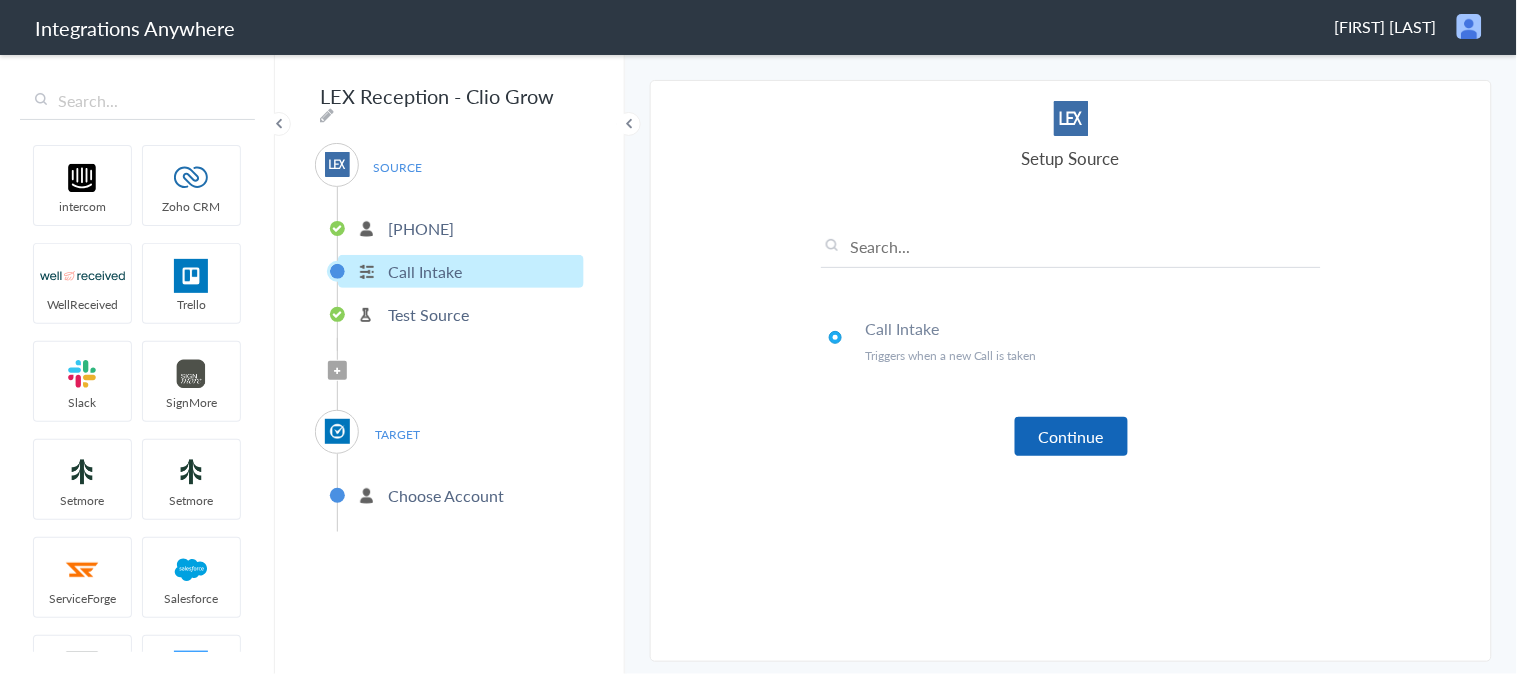 click on "Continue" at bounding box center [1071, 436] 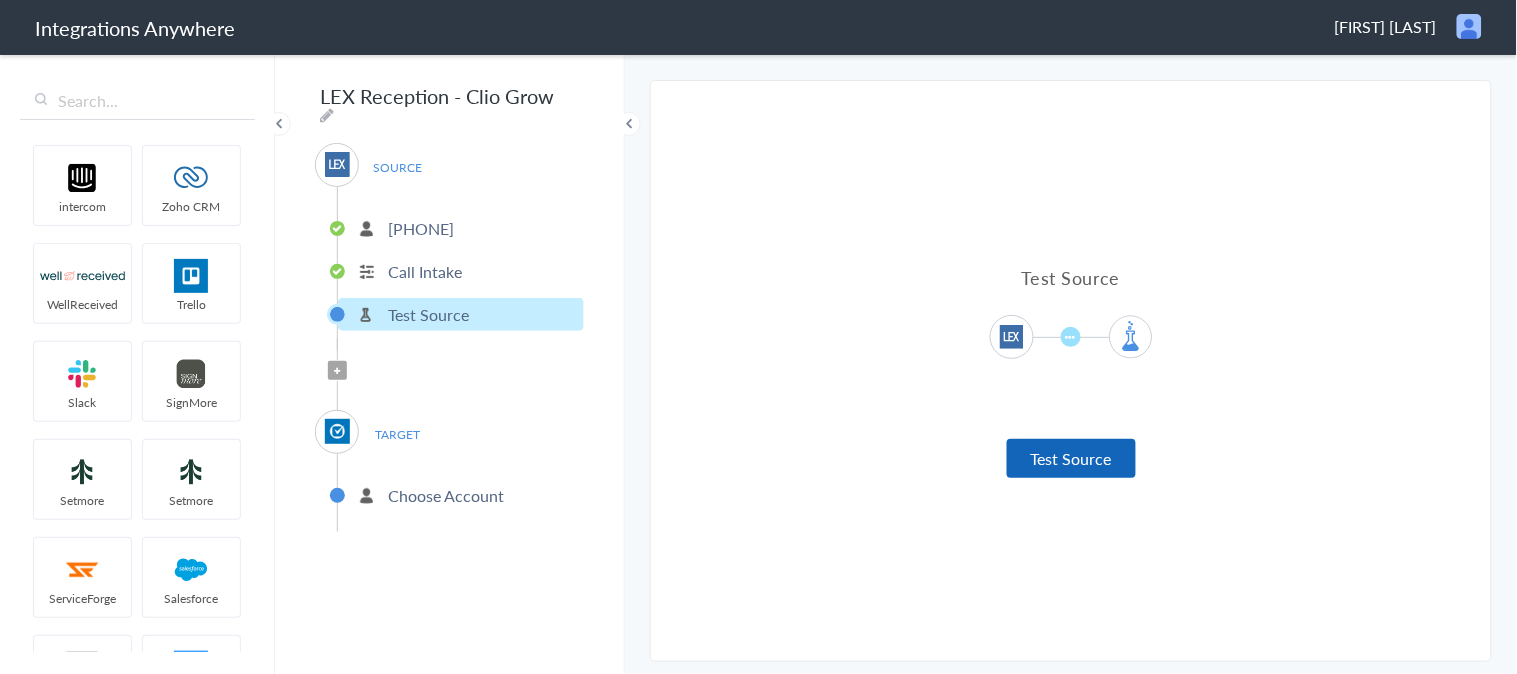 click on "Test Source" at bounding box center (1071, 458) 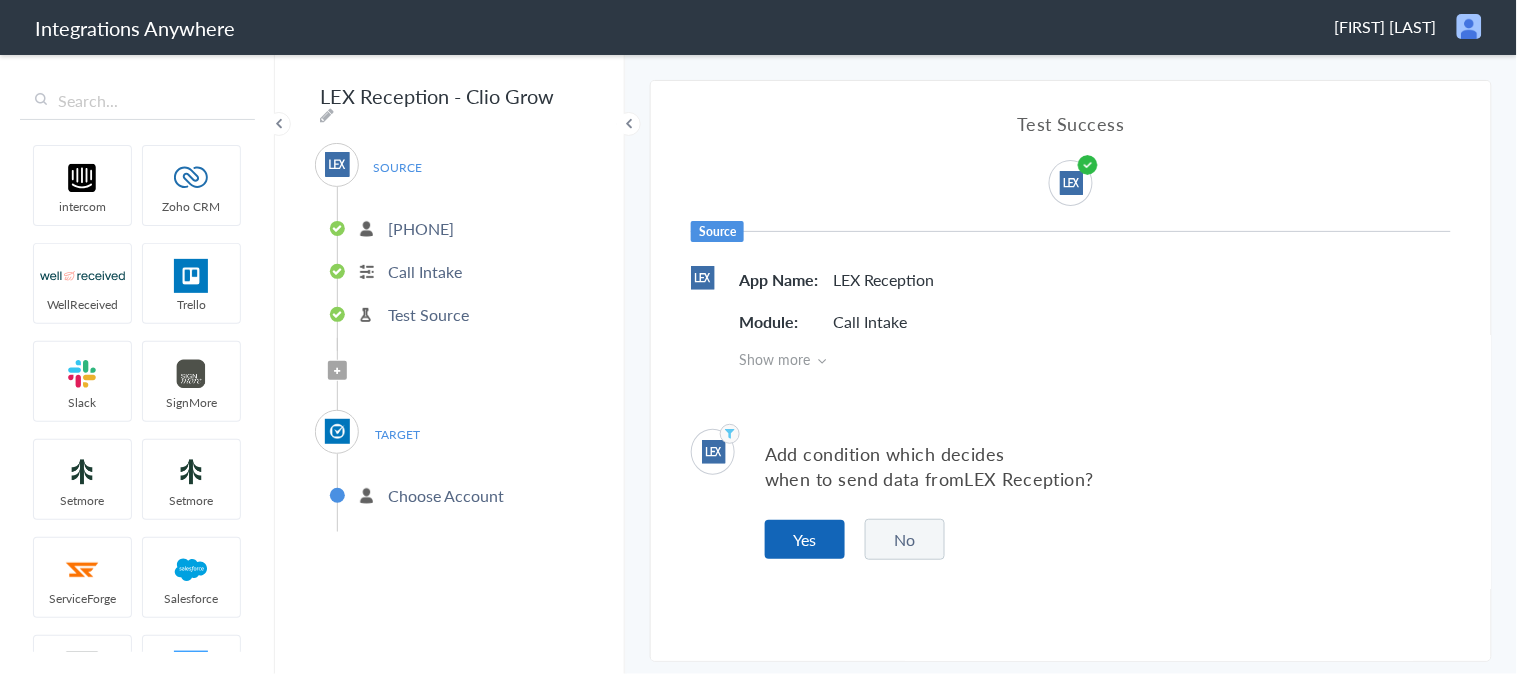click on "Yes" at bounding box center [805, 539] 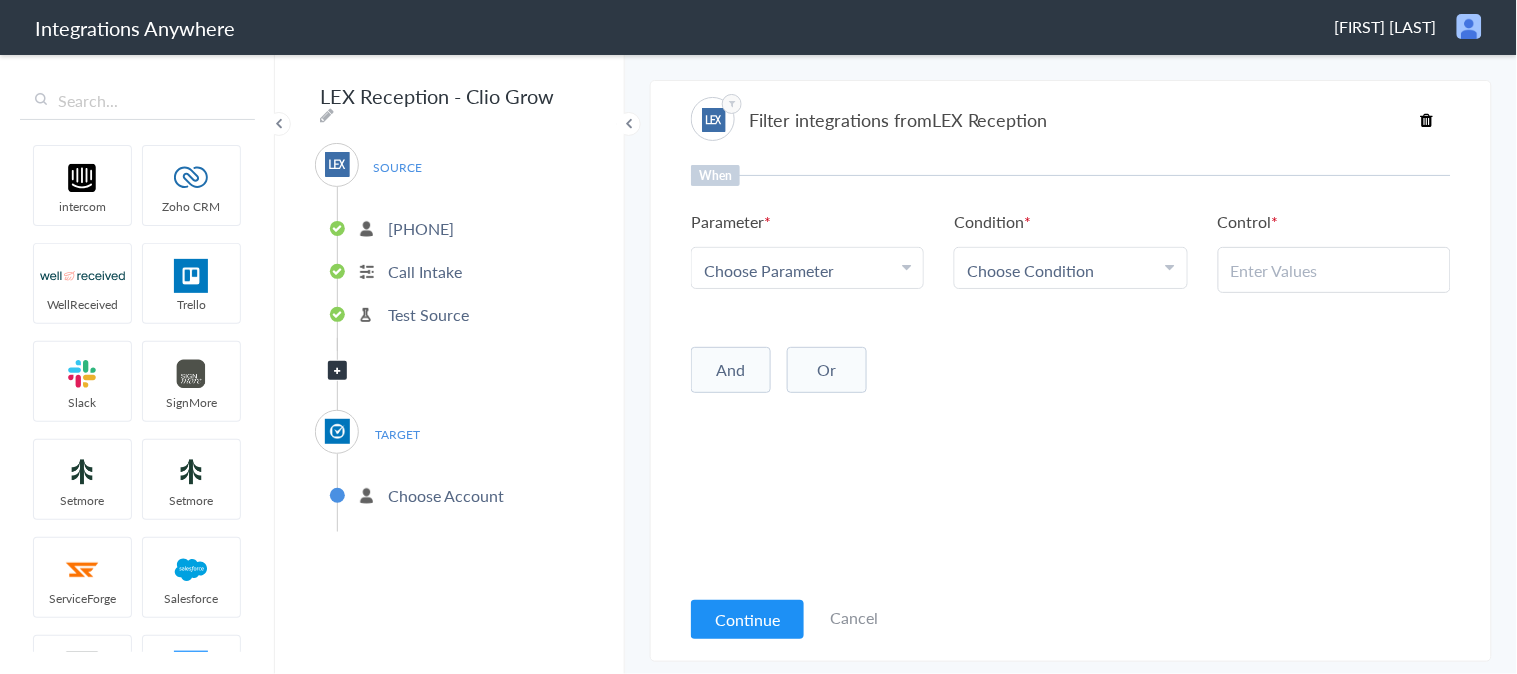 click on "Choose Parameter" at bounding box center (807, 270) 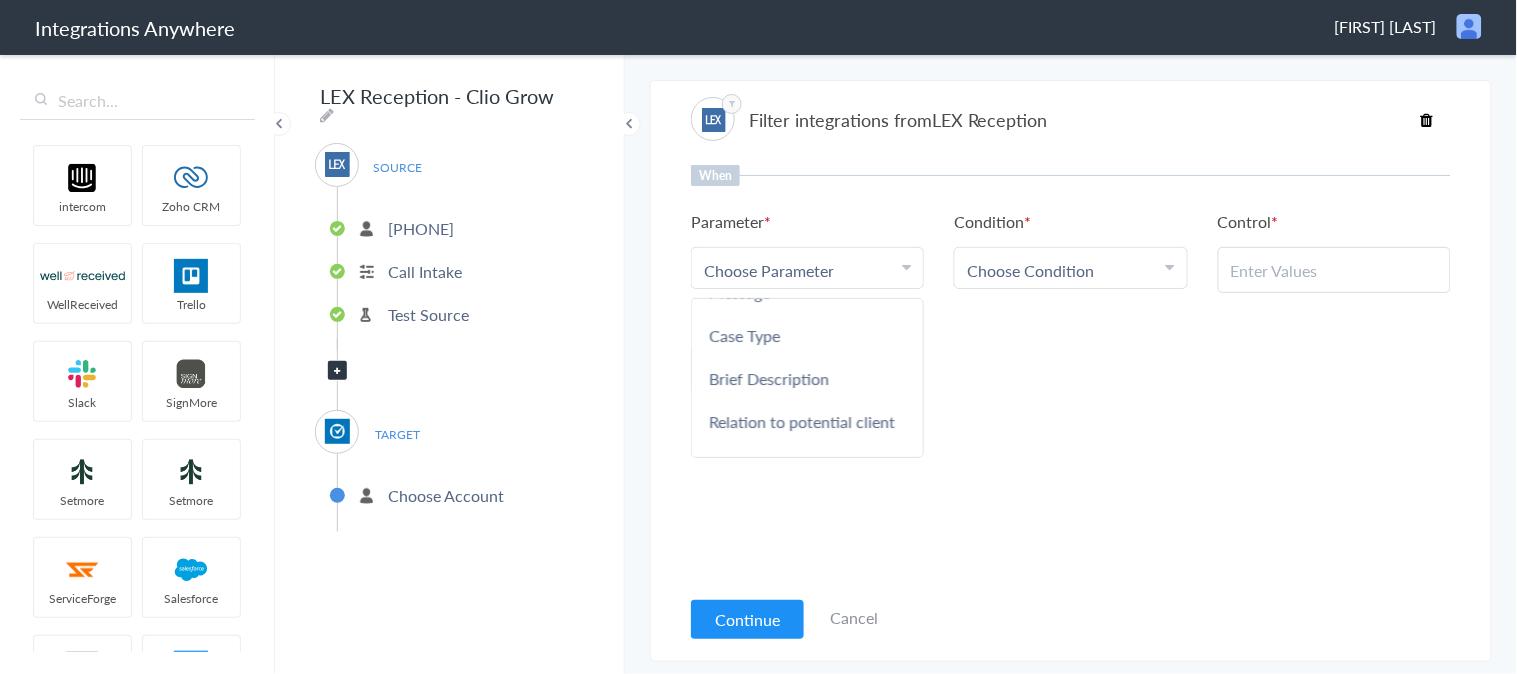 scroll, scrollTop: 444, scrollLeft: 0, axis: vertical 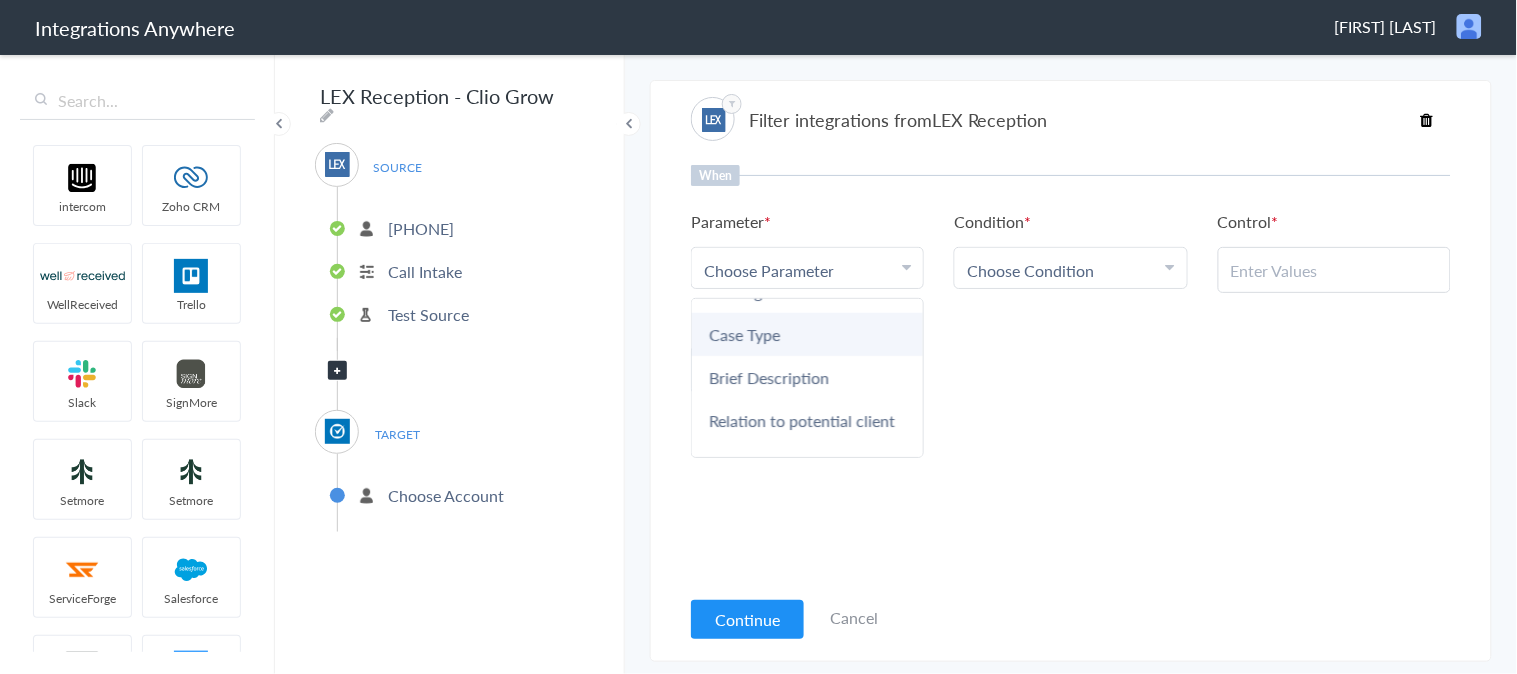 click on "Case Type" at bounding box center (807, 334) 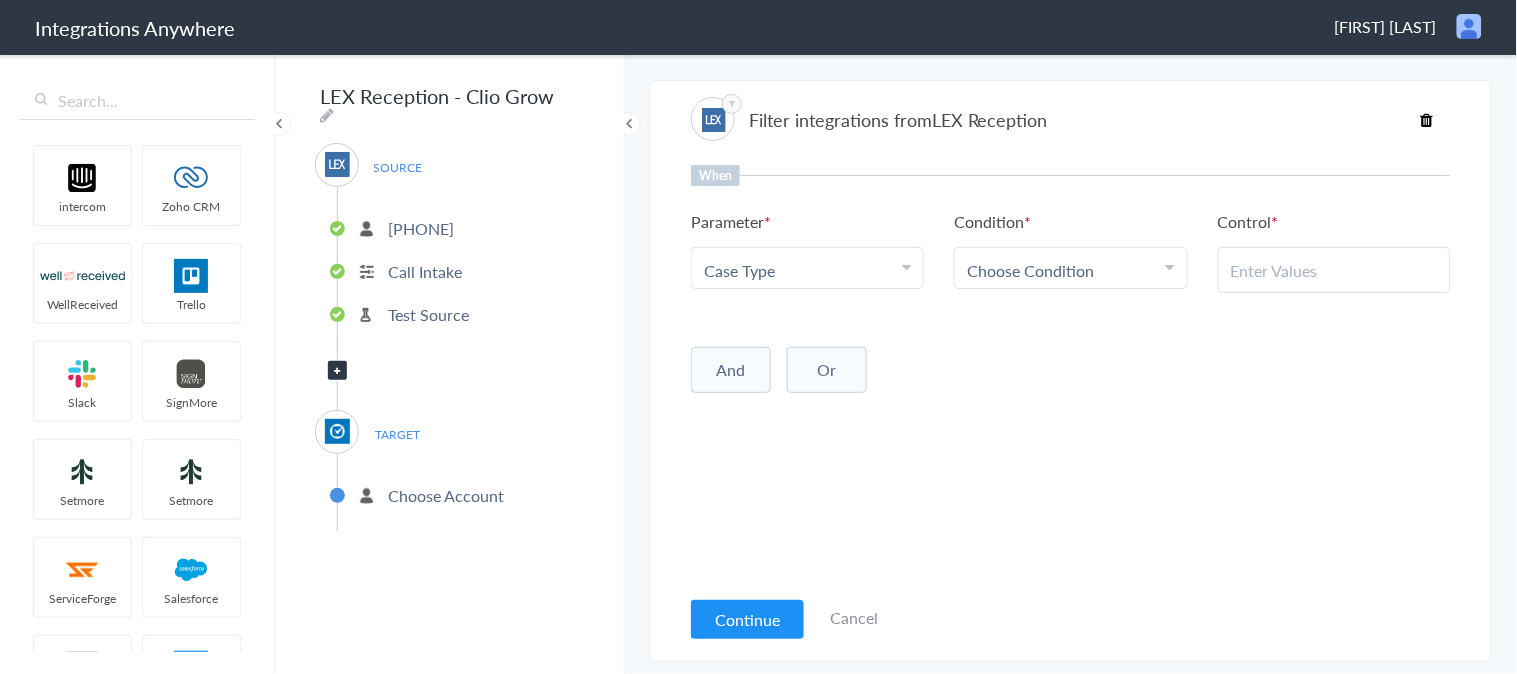click on "Choose Condition" at bounding box center [1030, 270] 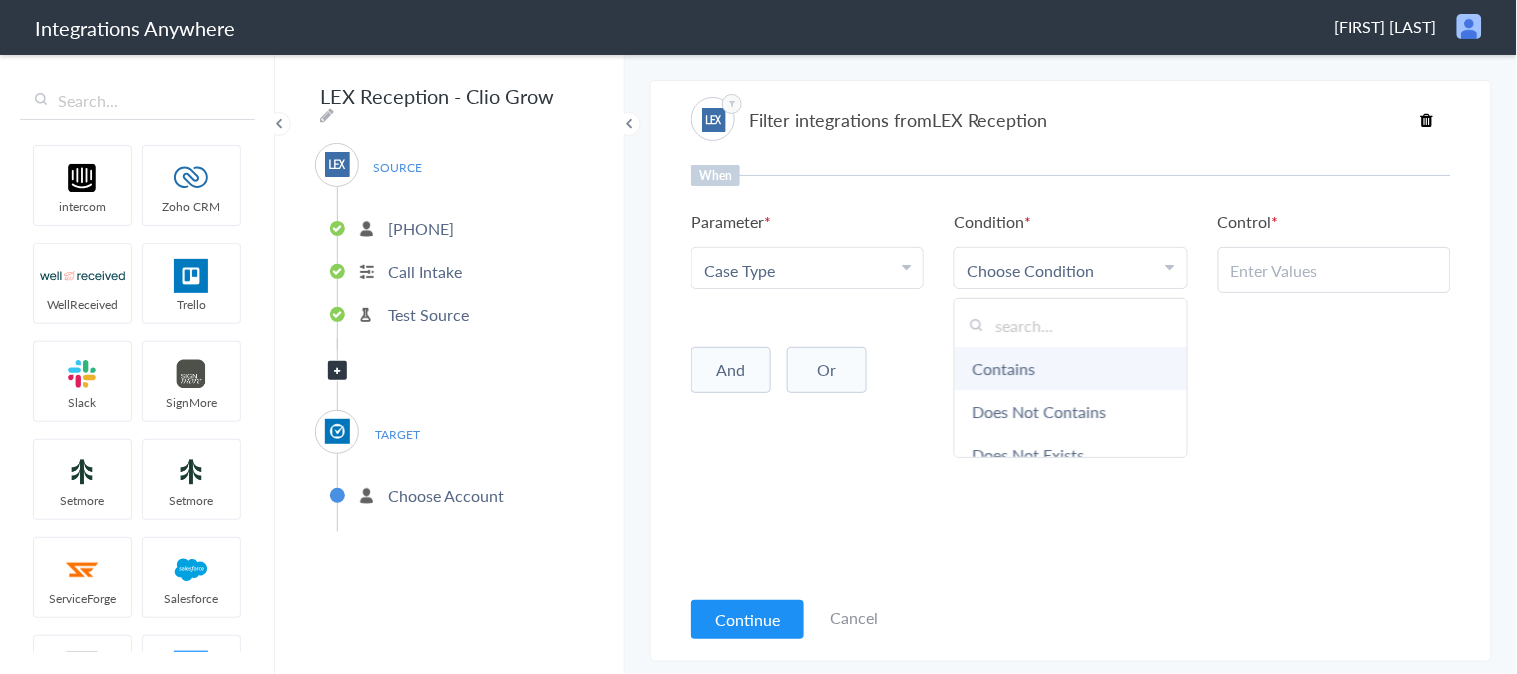 click on "Contains" at bounding box center [1070, 368] 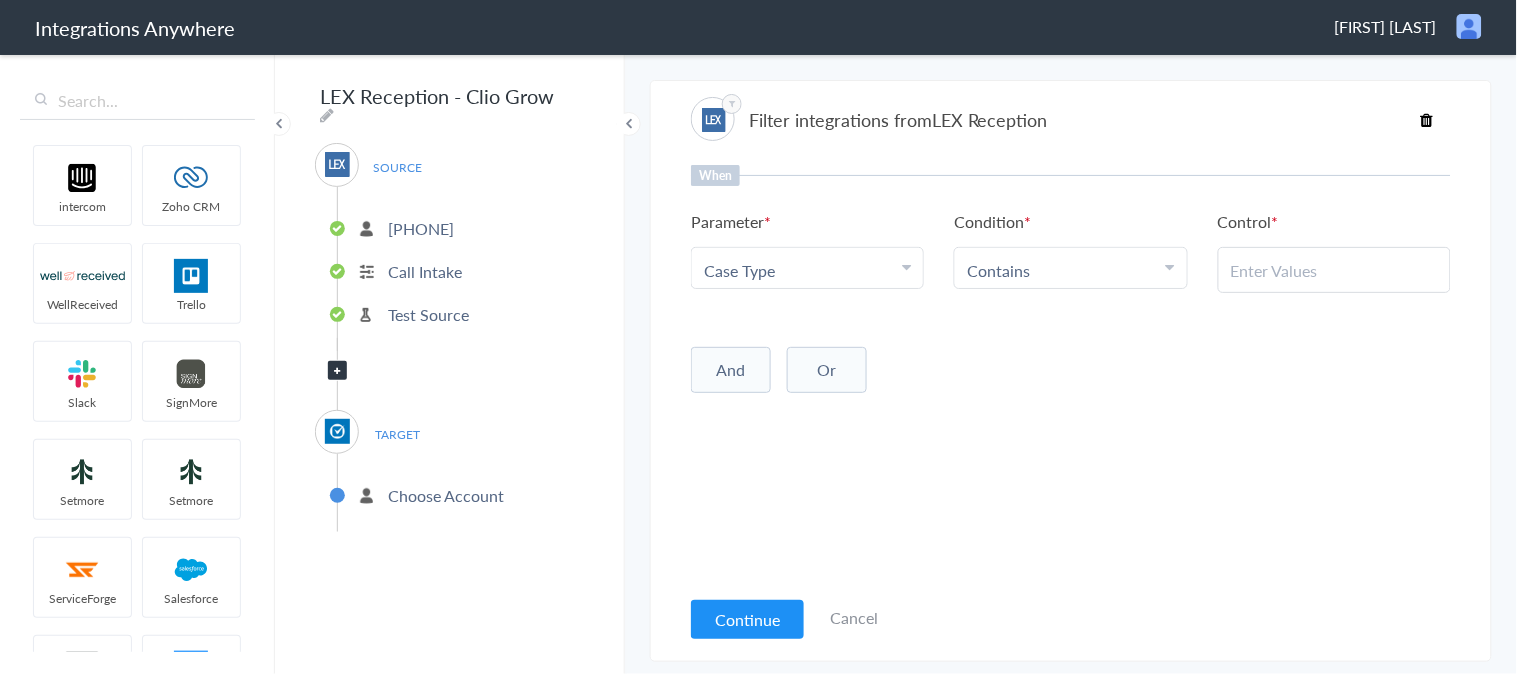 click at bounding box center [1334, 270] 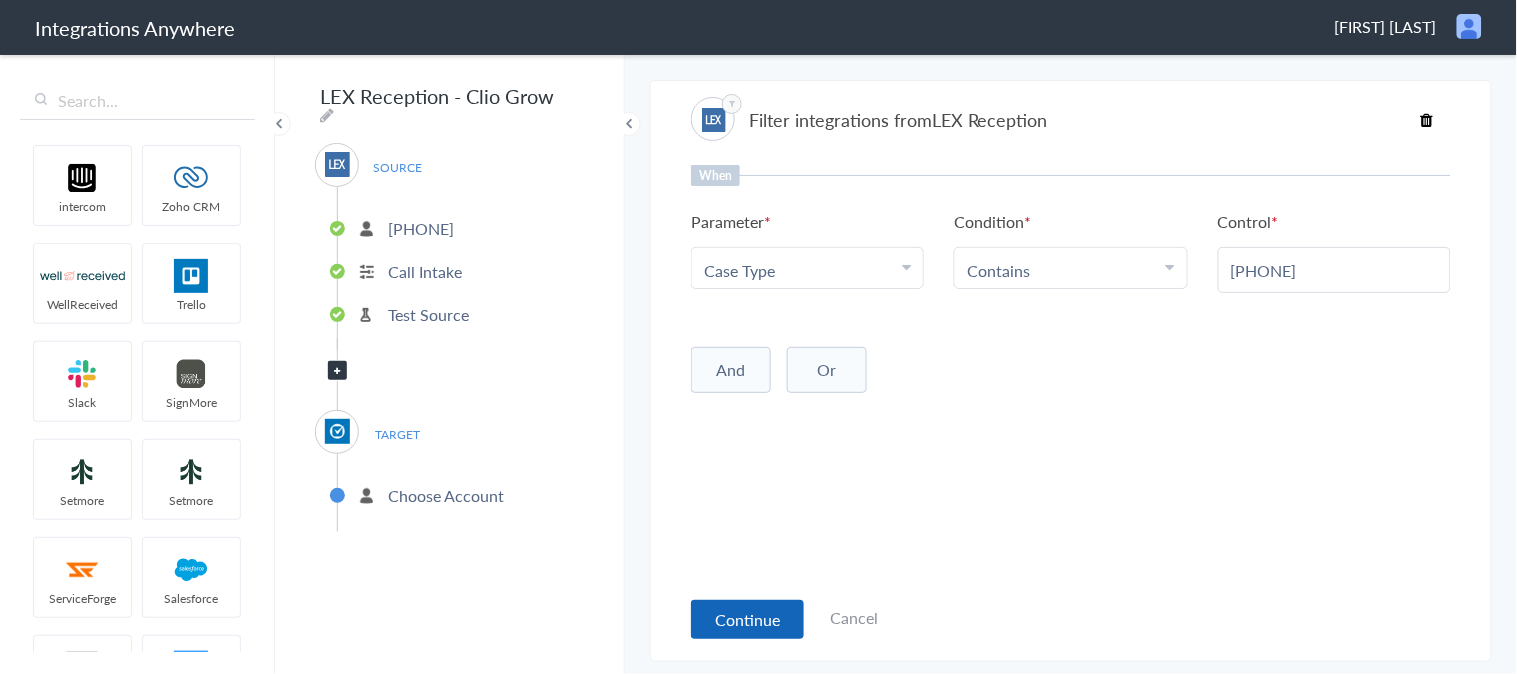 type on "[PHONE]" 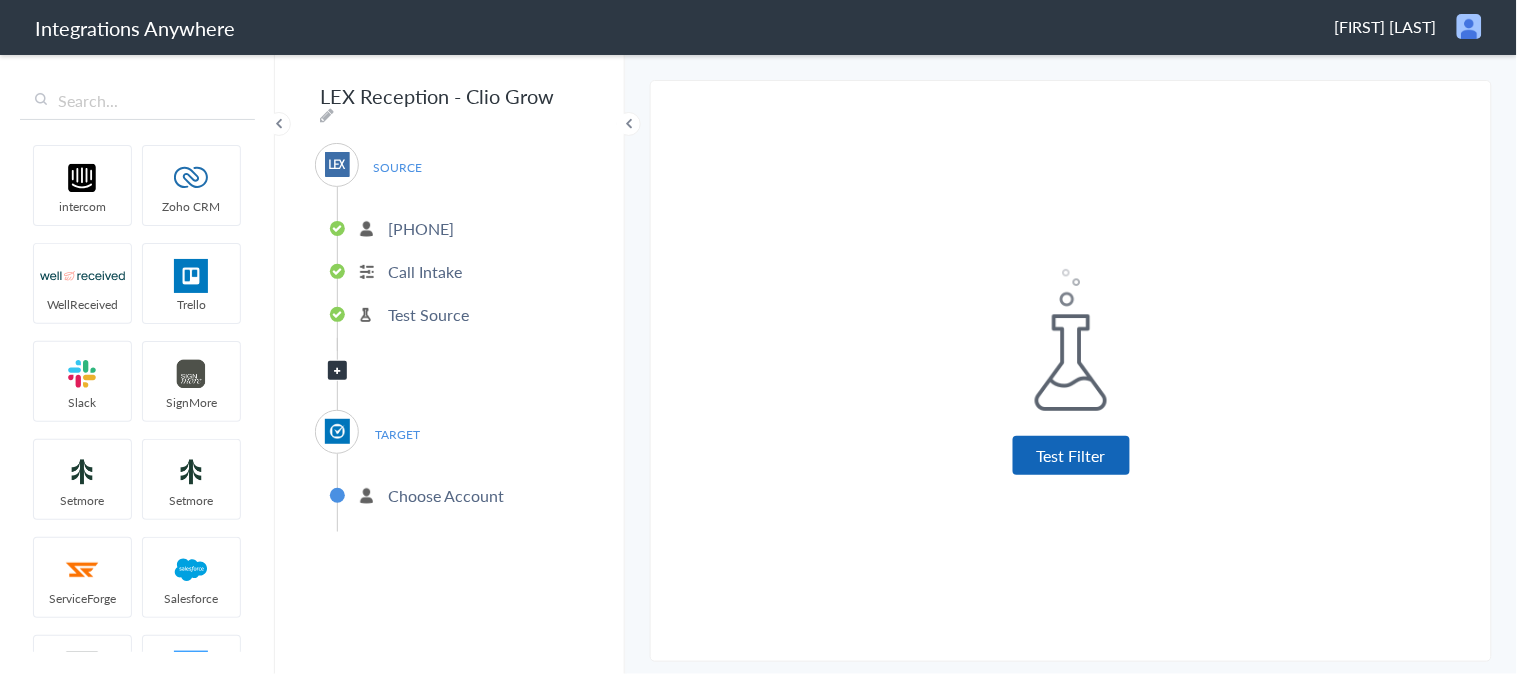 click on "Test Filter" at bounding box center (1071, 455) 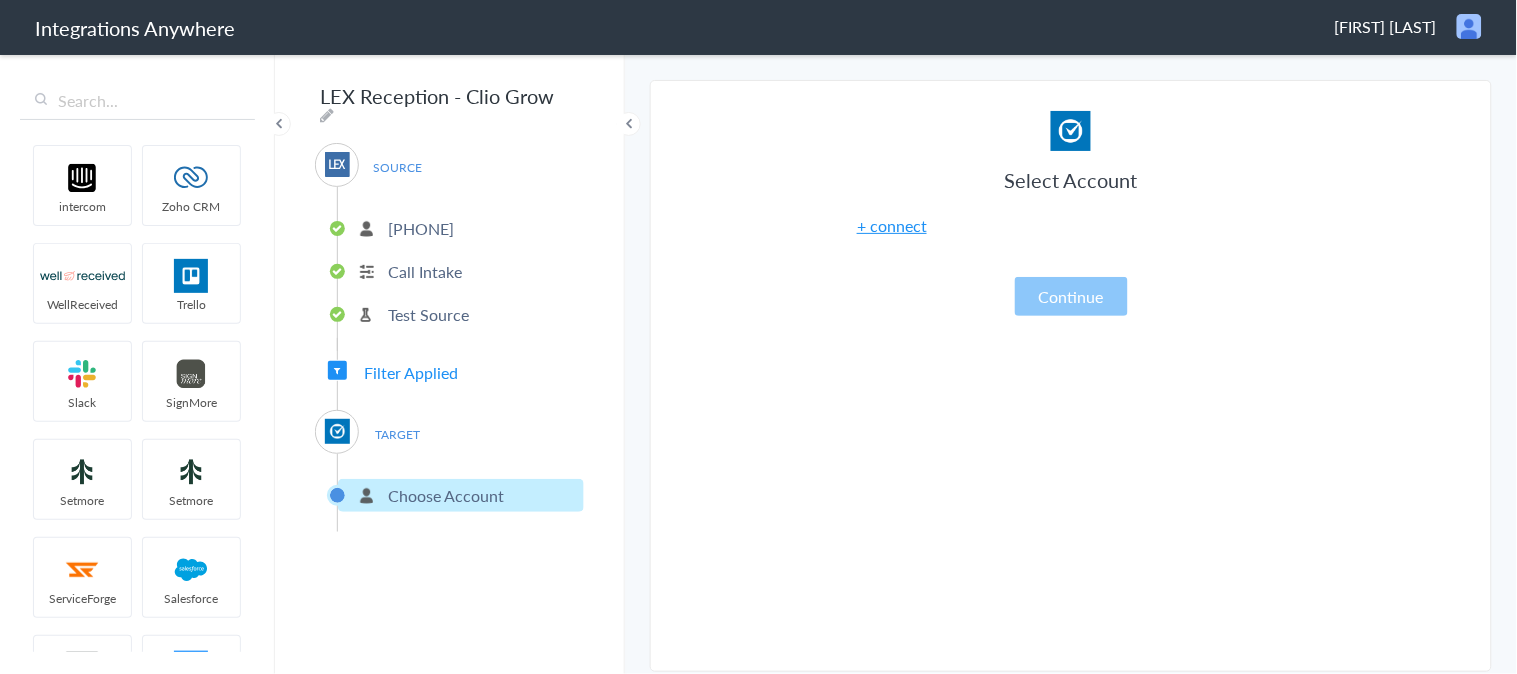 click on "+ connect" at bounding box center (892, 225) 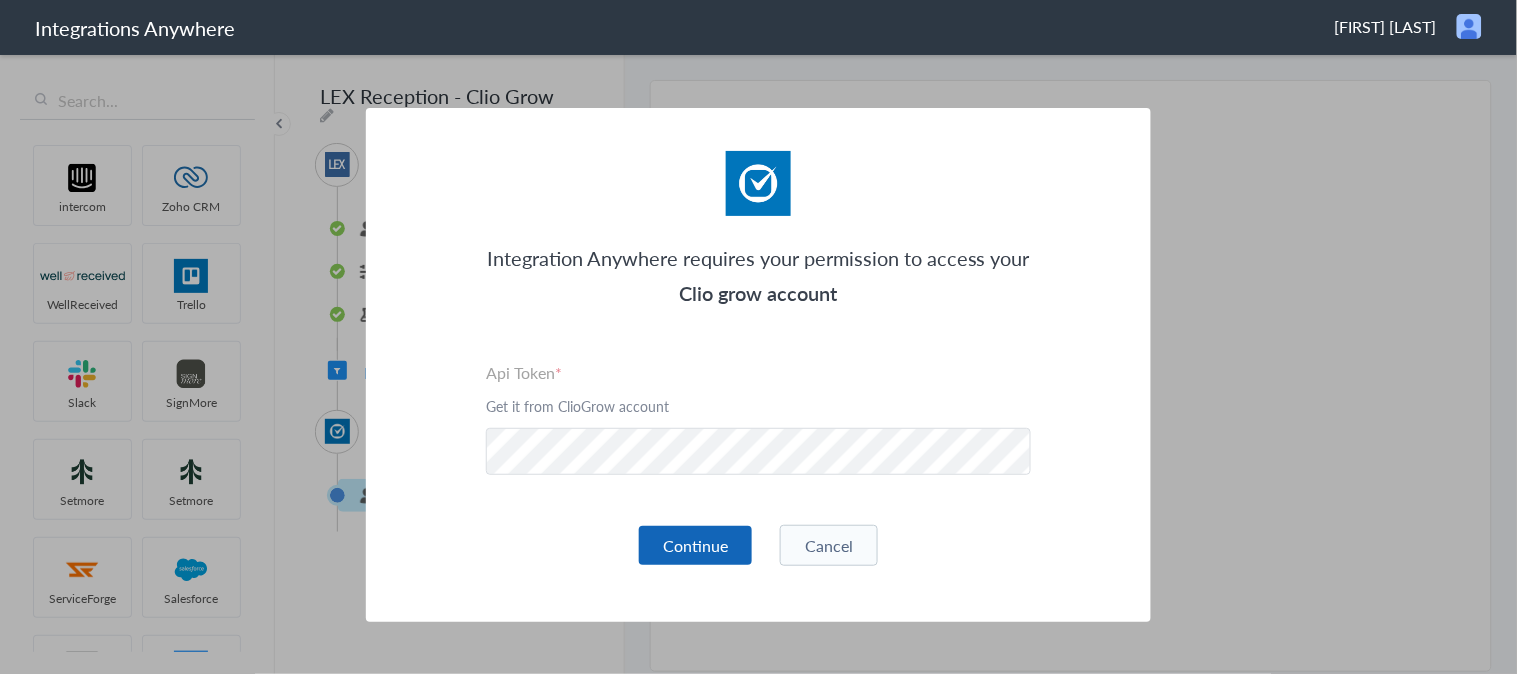 click on "Continue" at bounding box center [695, 545] 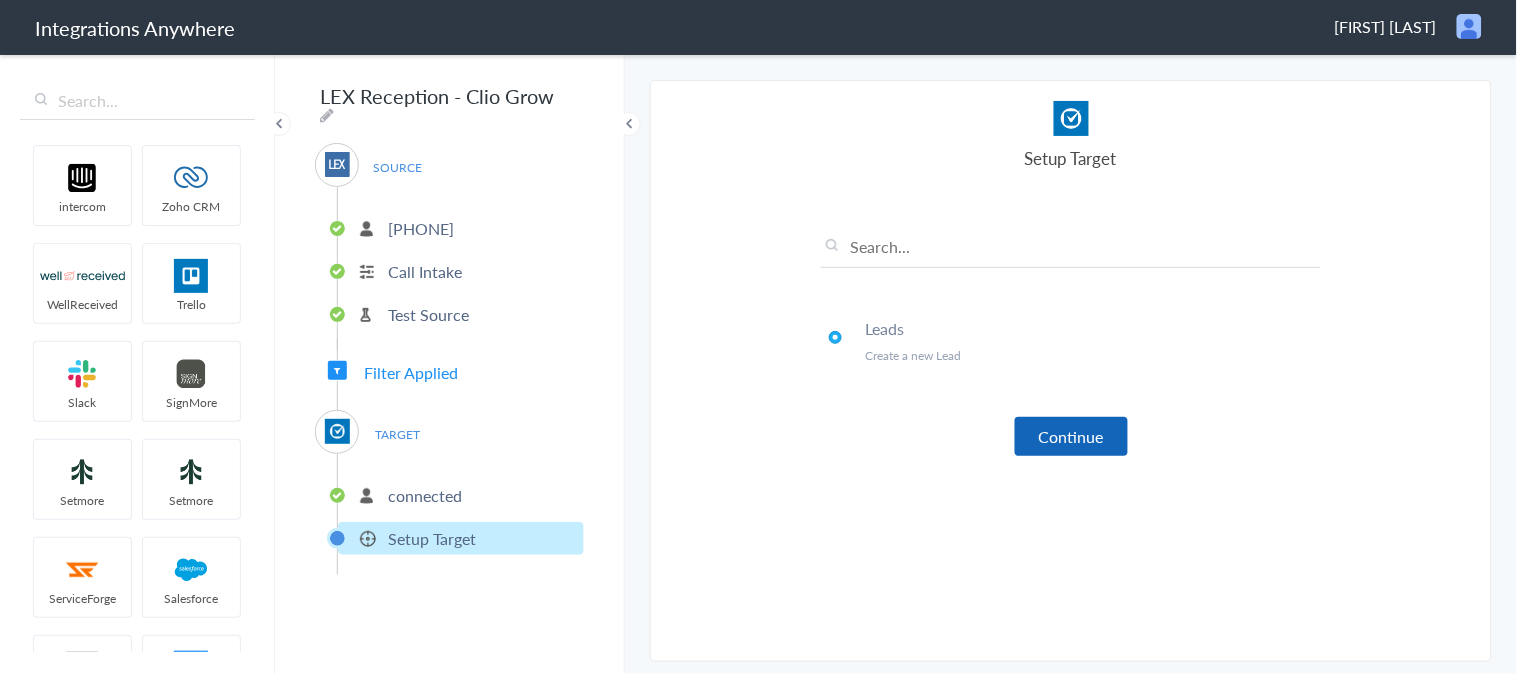 click on "Continue" at bounding box center [1071, 436] 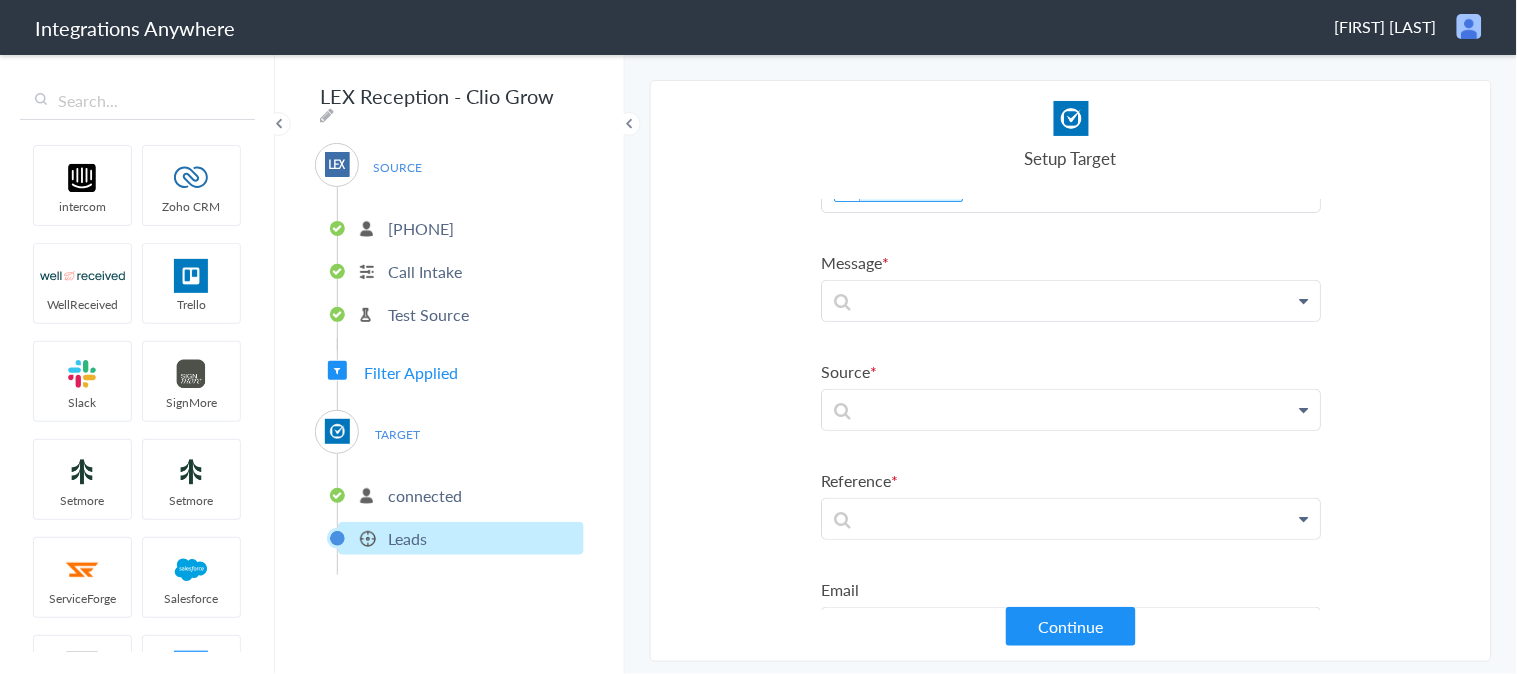 scroll, scrollTop: 222, scrollLeft: 0, axis: vertical 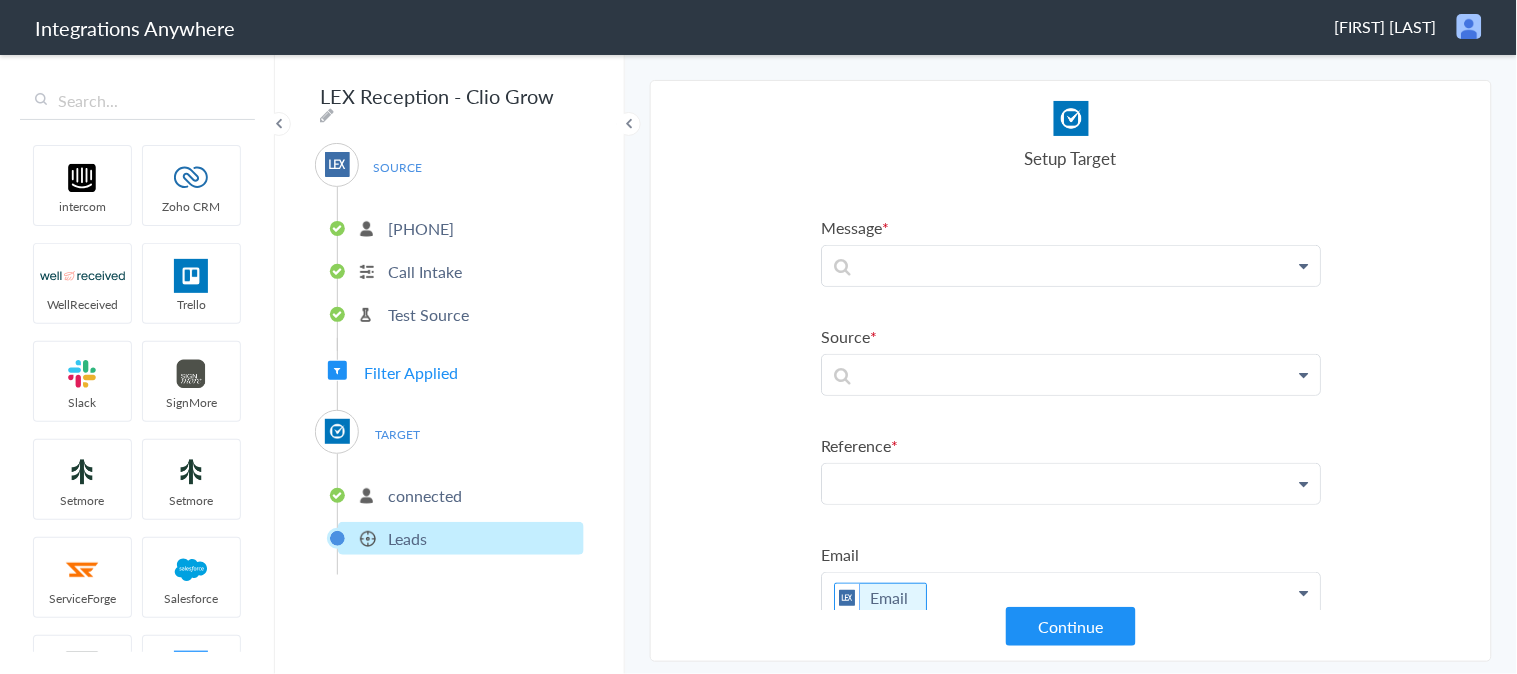 click at bounding box center [1071, 33] 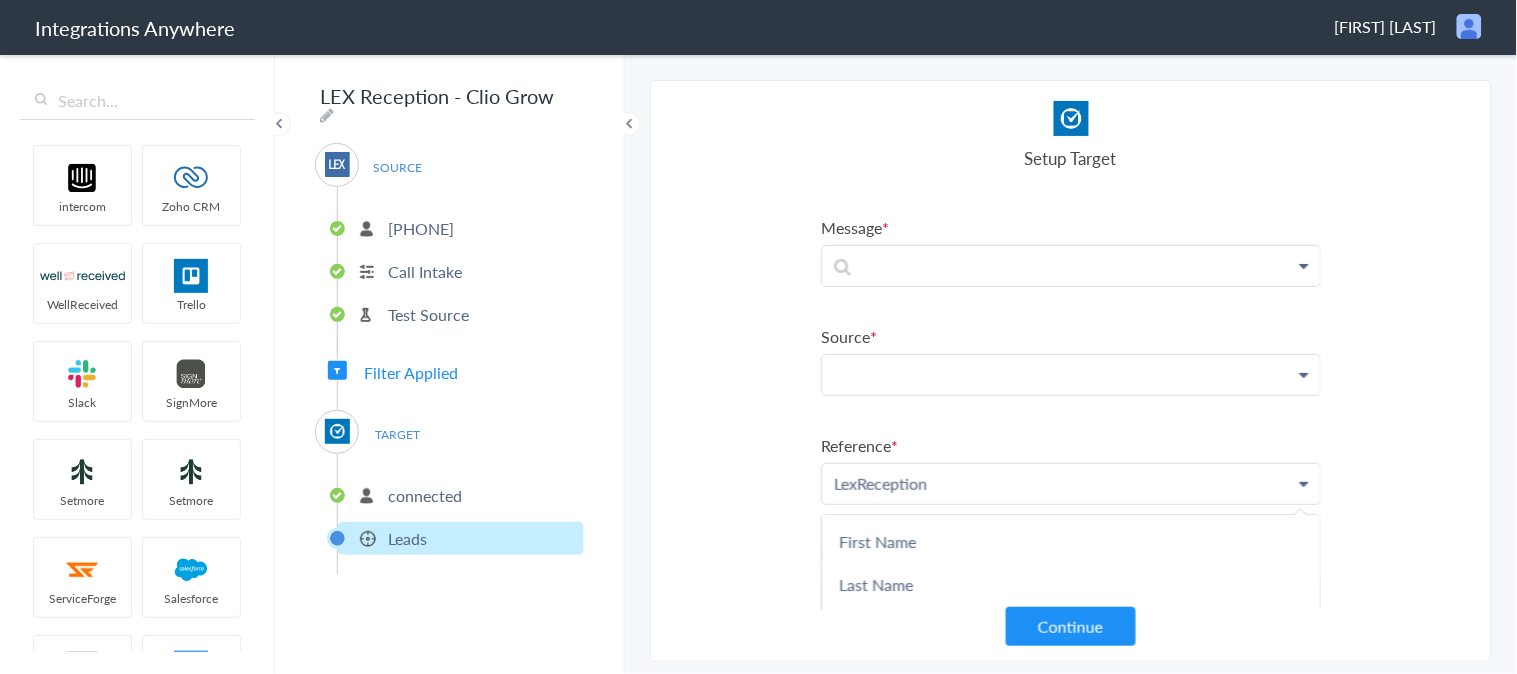 click at bounding box center (1071, 33) 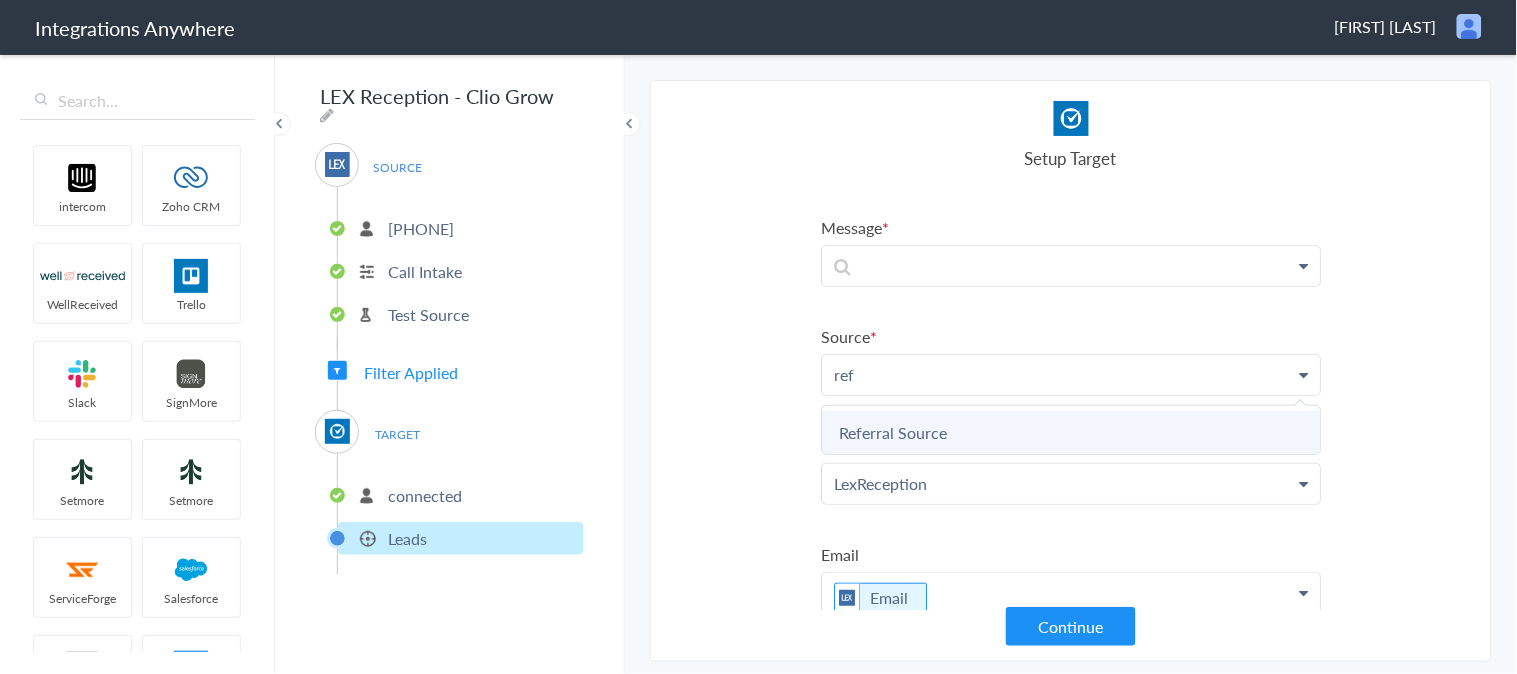 click on "Referral Source" at bounding box center [0, 0] 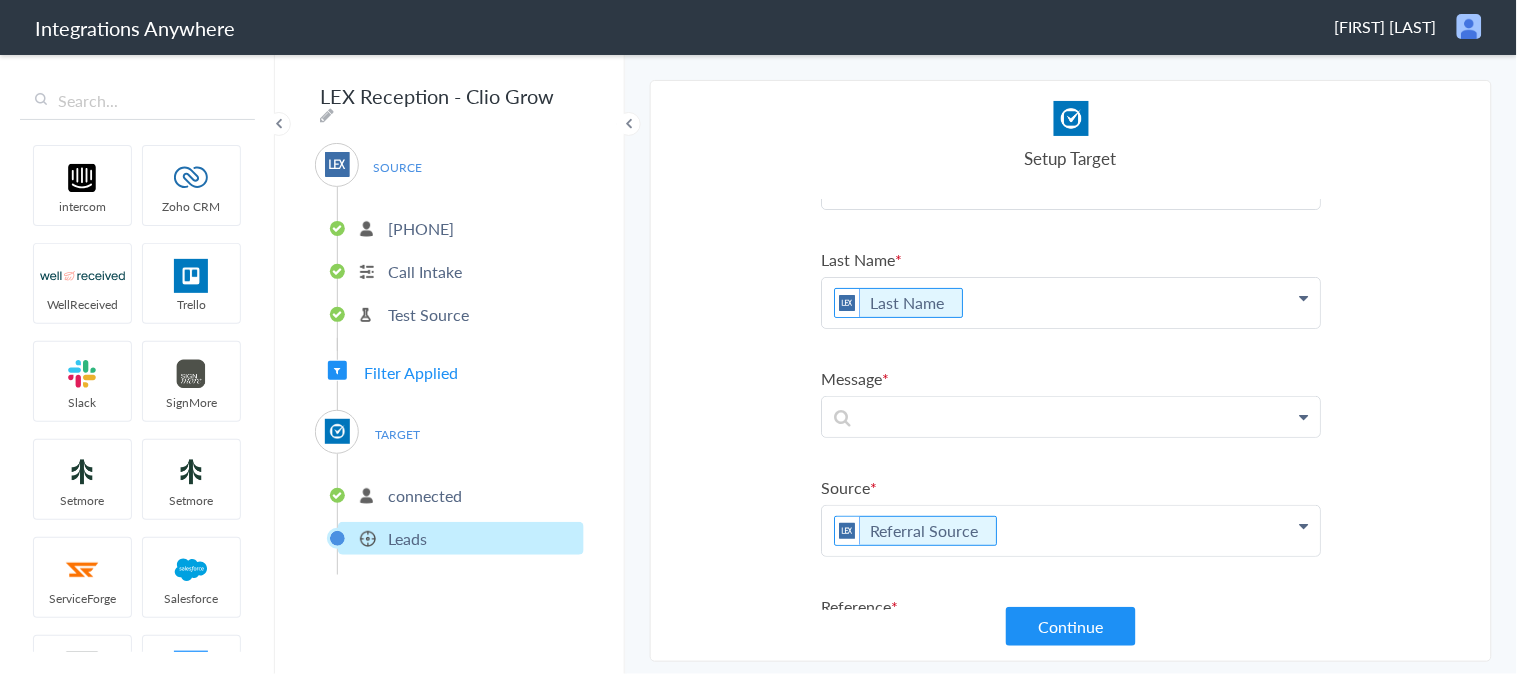 scroll, scrollTop: 111, scrollLeft: 0, axis: vertical 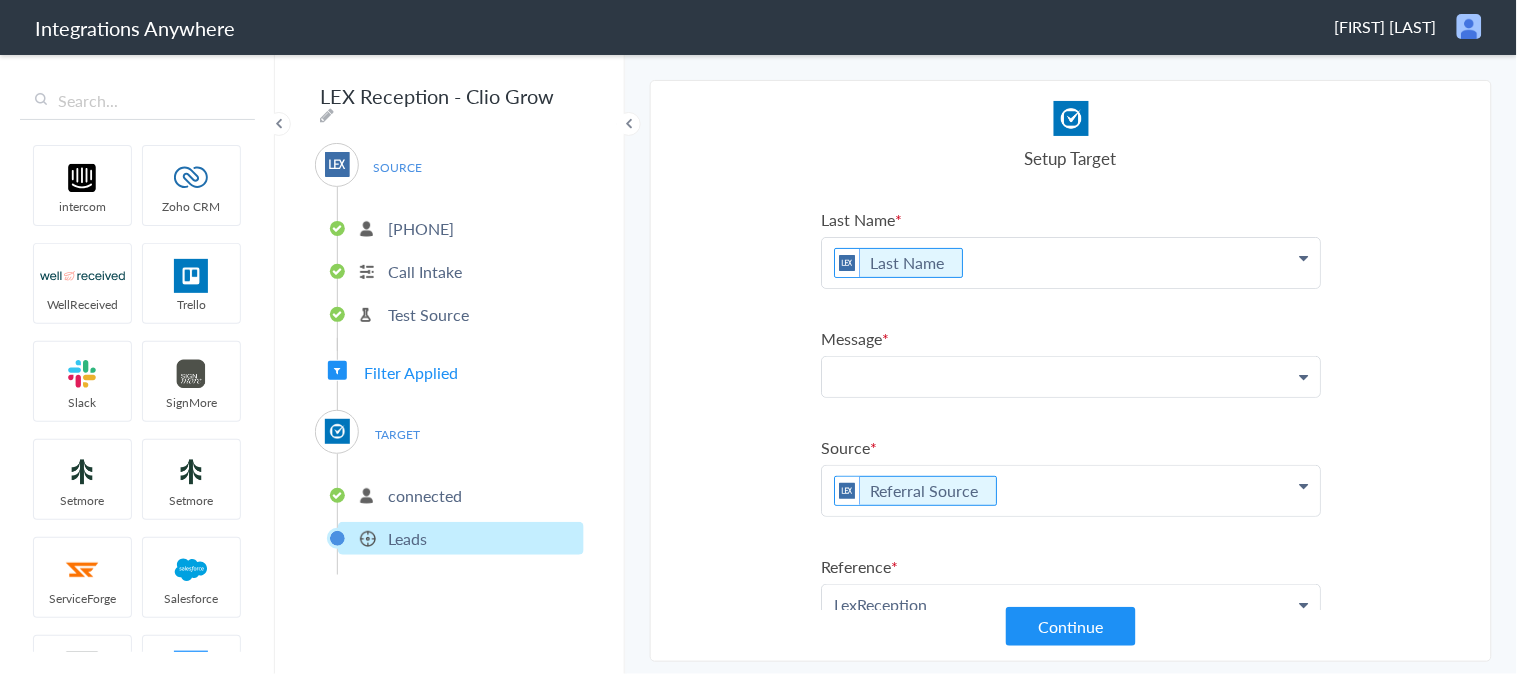 click at bounding box center [1071, 144] 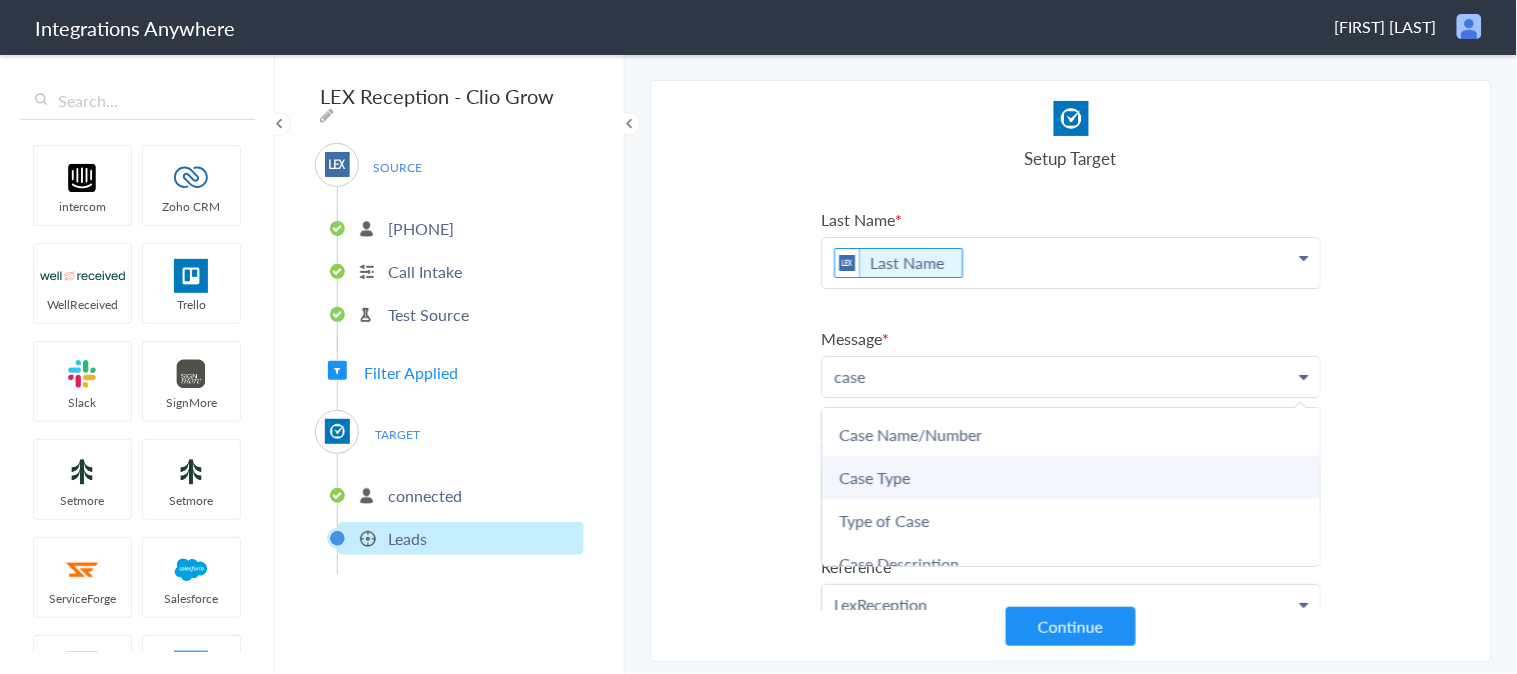 click on "Case Type" at bounding box center [0, 0] 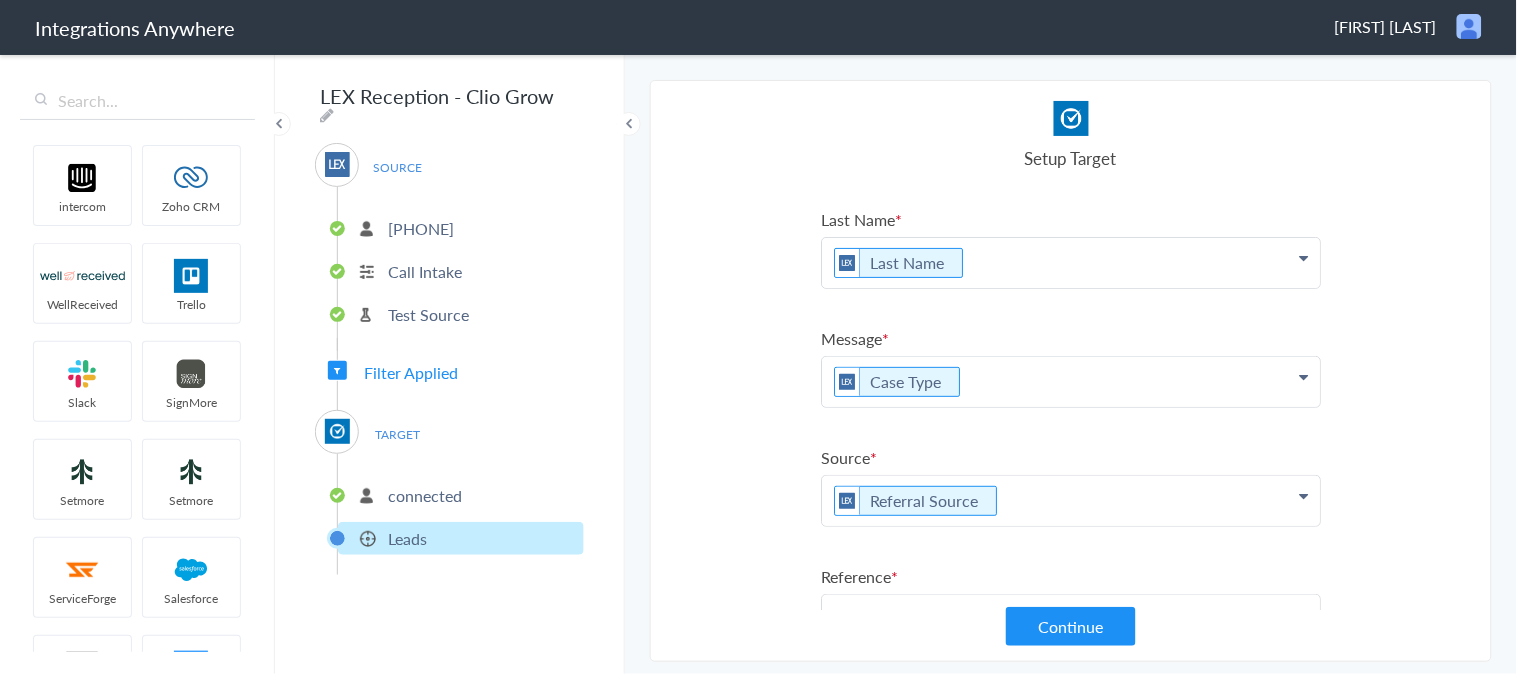 click on "Case Type" at bounding box center [1071, 144] 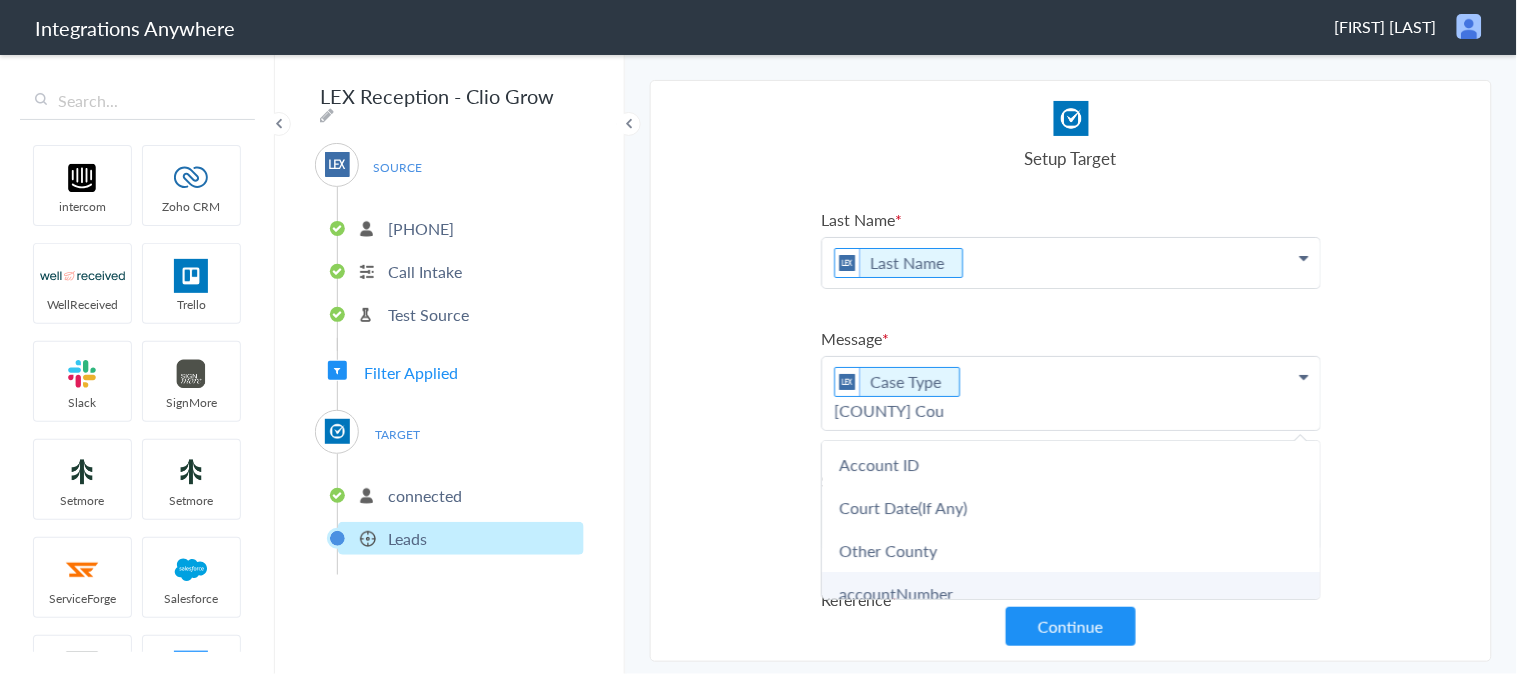 scroll, scrollTop: 0, scrollLeft: 0, axis: both 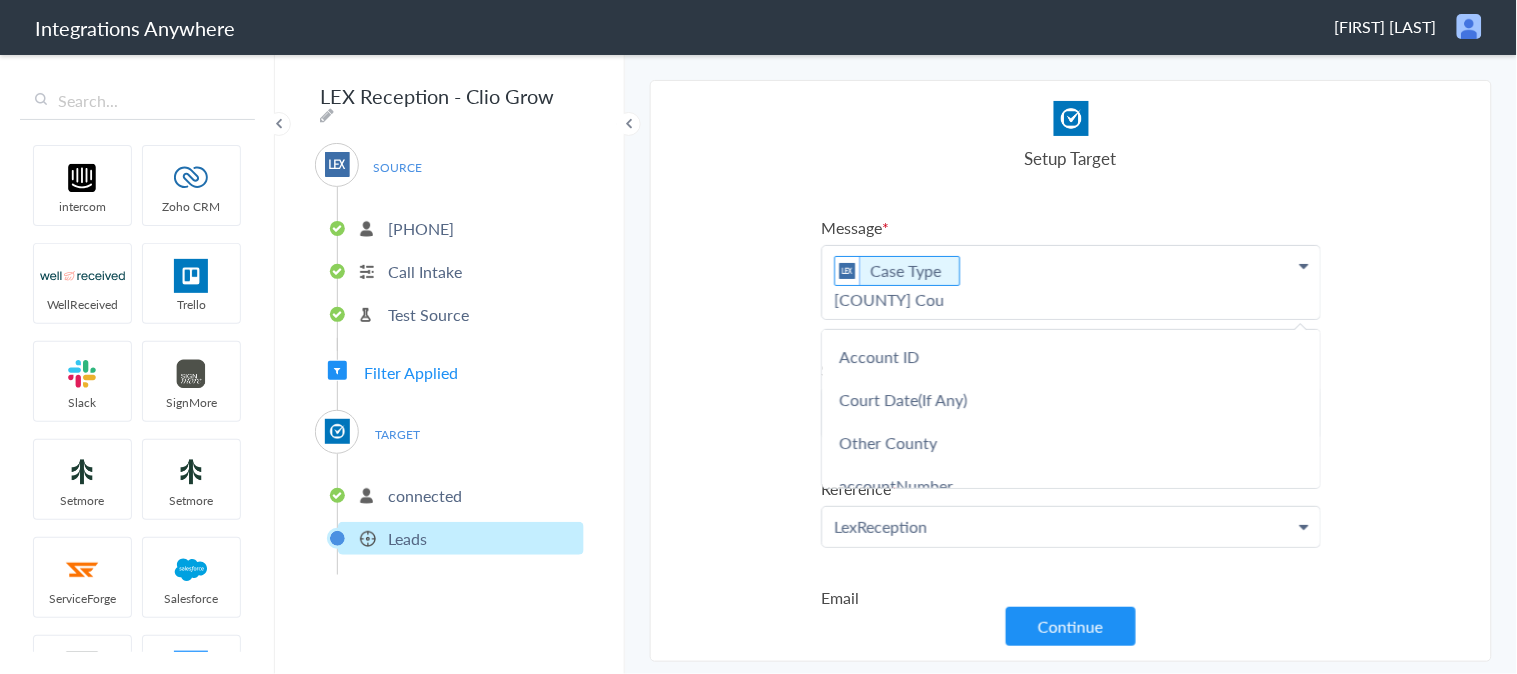 click on "Case Type    [COUNTY] Cou" at bounding box center (1071, 282) 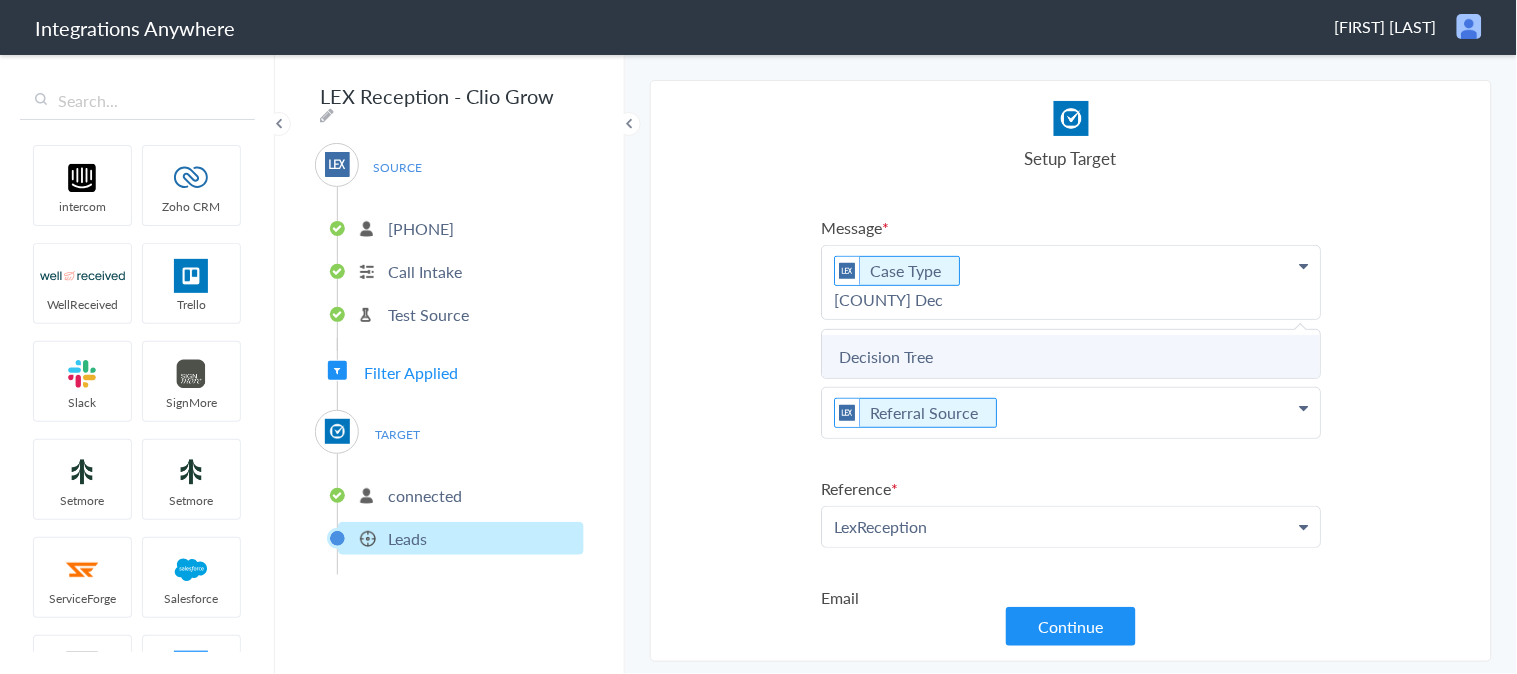 click on "Decision Tree" at bounding box center (0, 0) 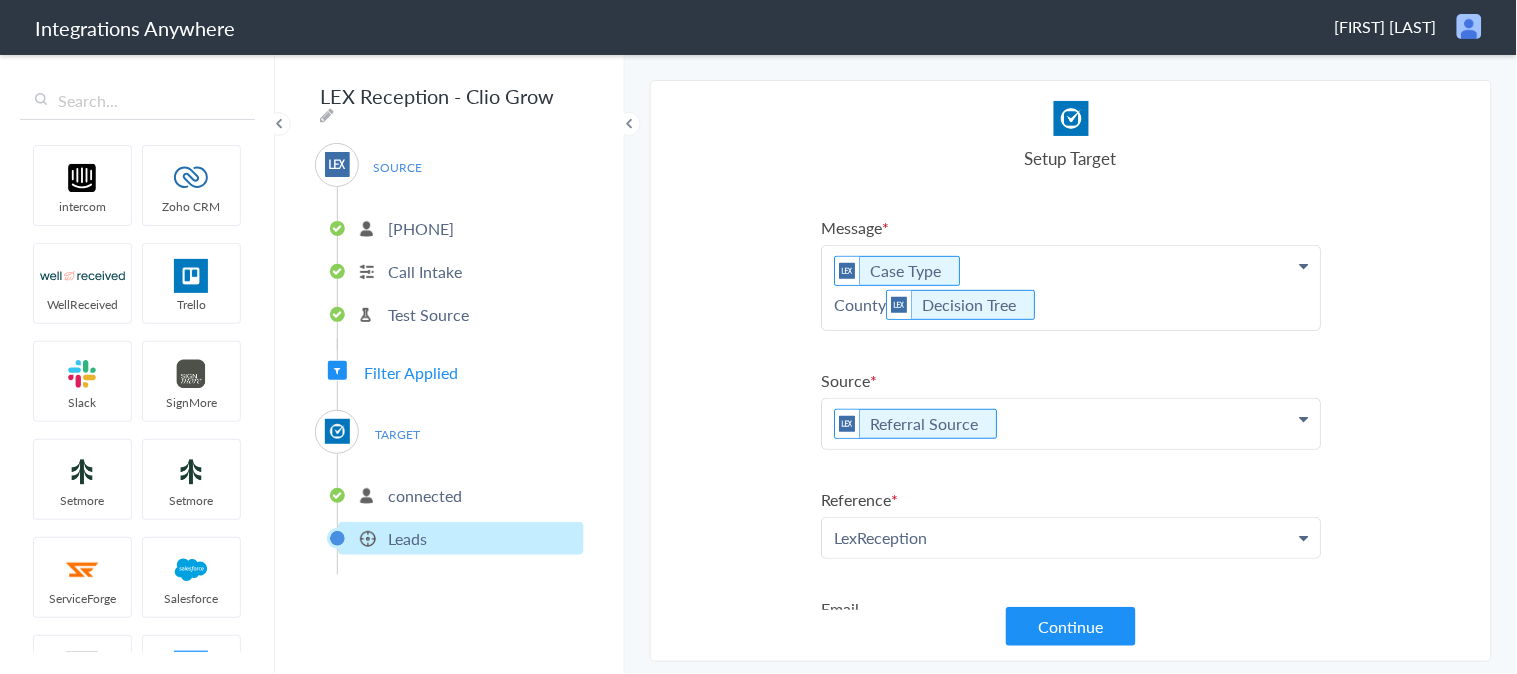 click on "Case Type    [COUNTY]  Decision Tree" at bounding box center (1071, 33) 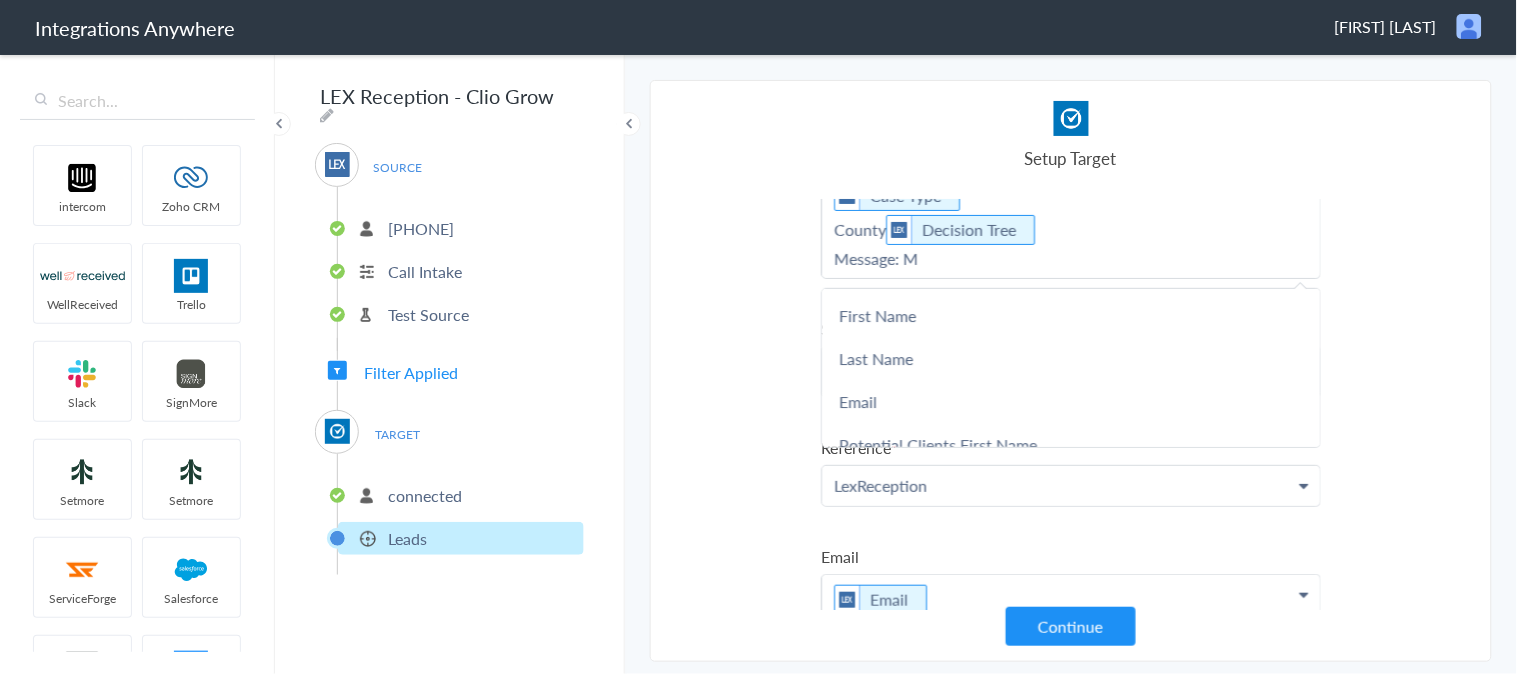 scroll, scrollTop: 333, scrollLeft: 0, axis: vertical 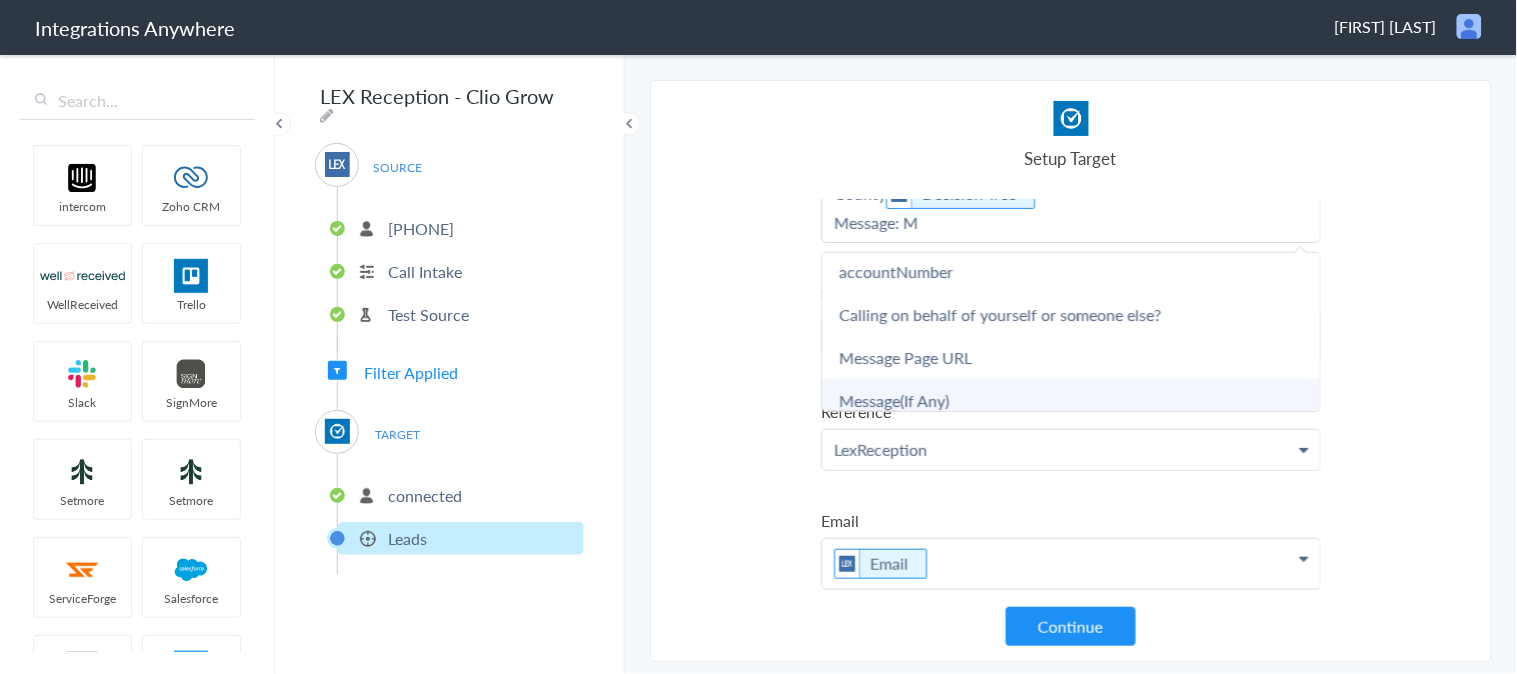 click on "Message(If Any)" at bounding box center [0, 0] 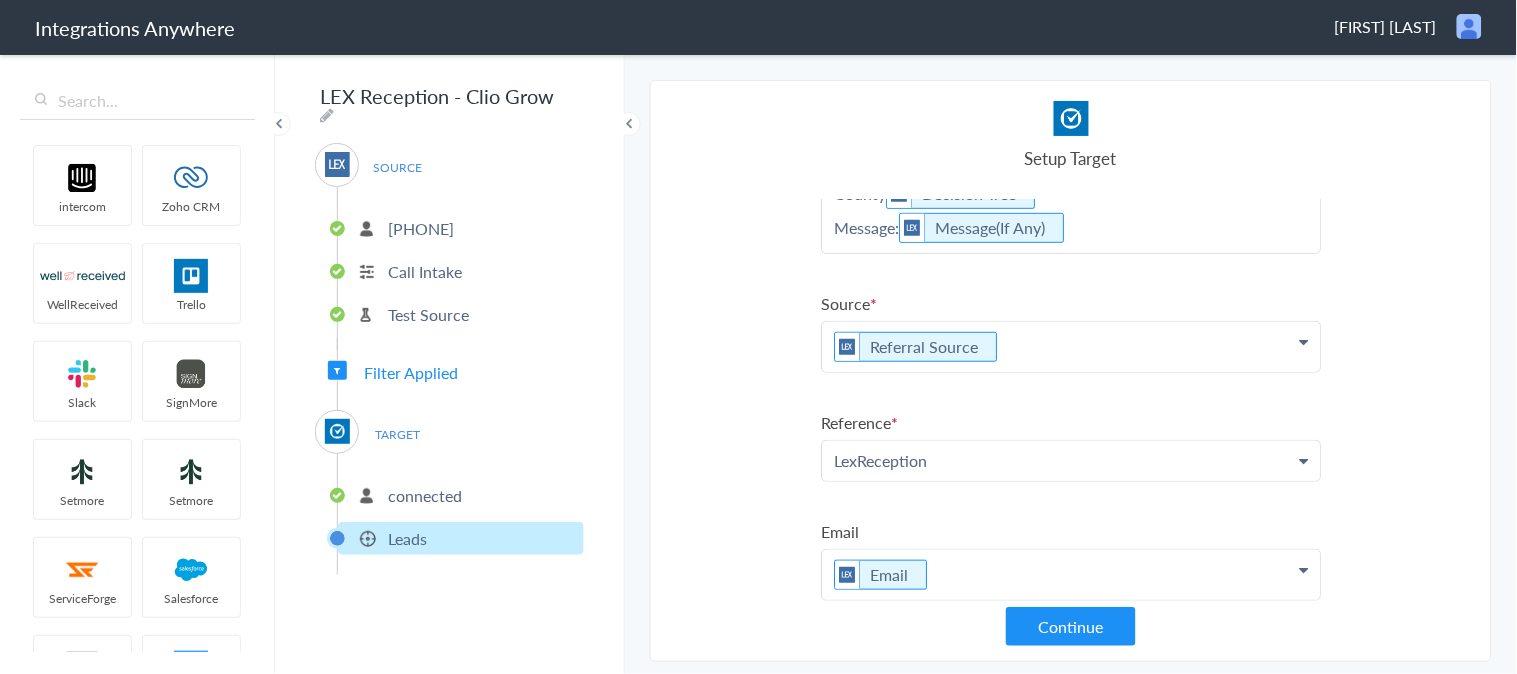 click on "Select  Account [PHONE]       Rename   Delete   (9 minutes ago) + connect Continue Setup Source Call Intake Triggers when a new Call is taken Continue Test Source Test Source Test Failed
Select  Account connected       Rename   Delete   (in a few seconds) + connect Continue Setup Target Leads Create a new Lead Continue   First Name First Name   First Name Last Name Email Phone Potential Clients First Name Case Name/Number Potential Clients Last Name Date stamp Message Case Type Brief Description Relation to potential client Call End Time Charges Connection Id Caller ID Staff ID Hearing Scheduled Type of Case Call Closing Note Why not transferred to [PERSON]? Call Start Time Account ID Court Date(If Any) Was the call transferred to [PERSON]? Decision Tree HistoryId Why not transferred to [PERSON]? Sales/Solicitation Other County Current Day / Time Was the call transferred to [PERSON]? accountNumber Calling on behalf of yourself or someone else? Call Type" at bounding box center [1071, 371] 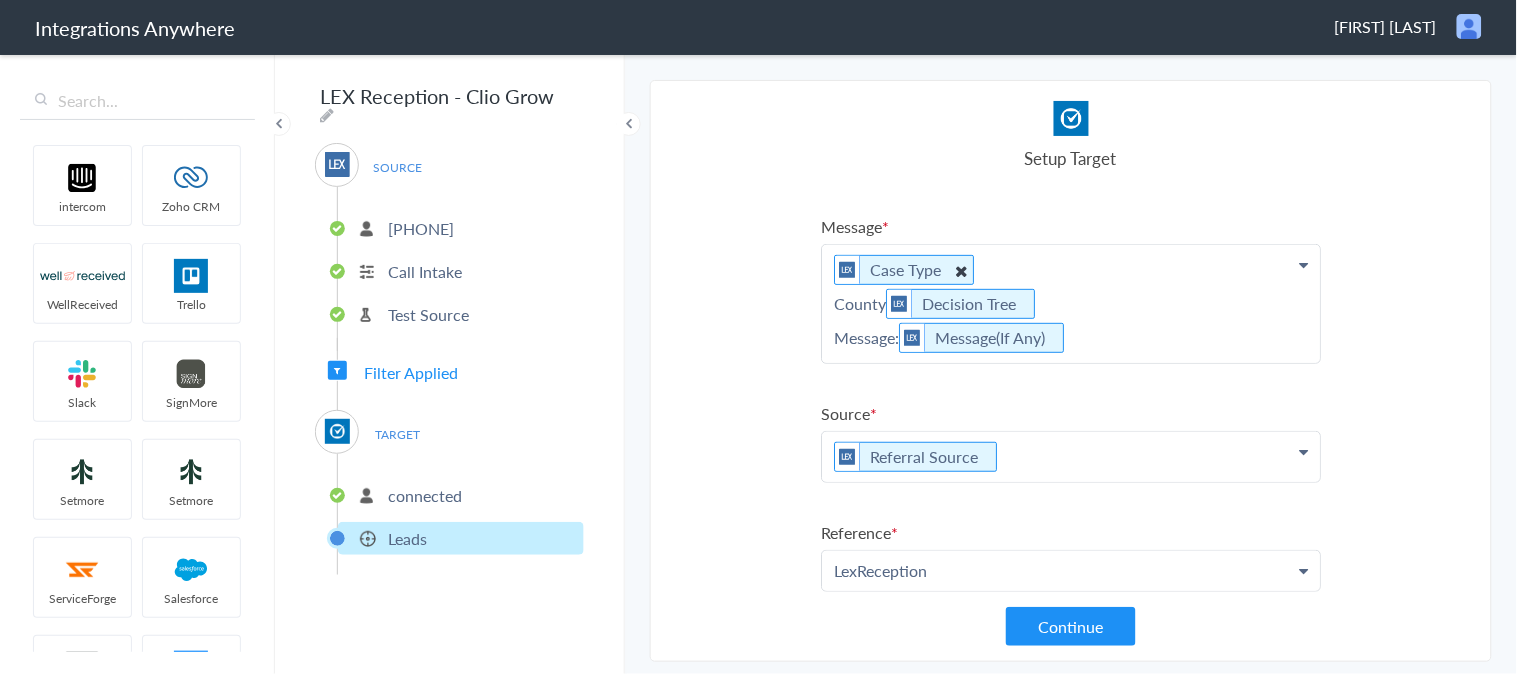 scroll, scrollTop: 222, scrollLeft: 0, axis: vertical 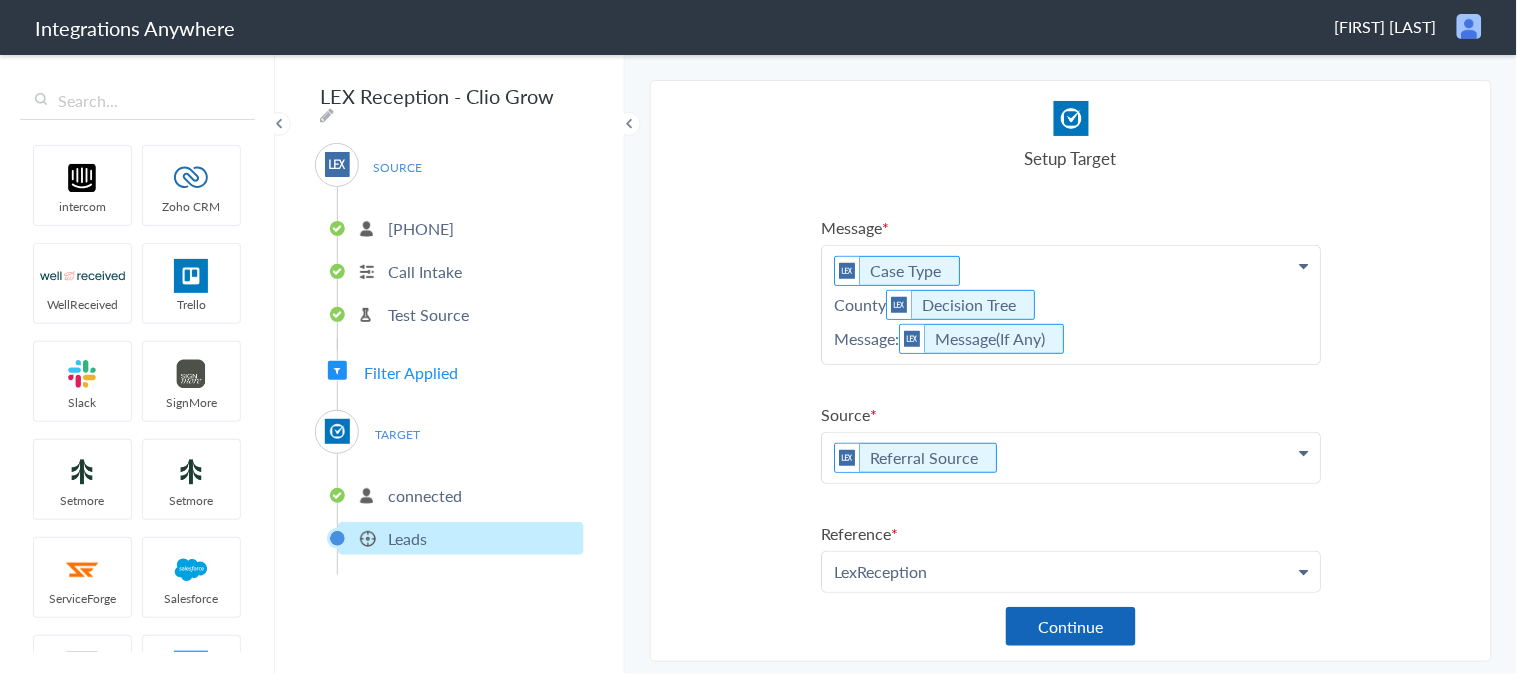 click on "Continue" at bounding box center (1071, 626) 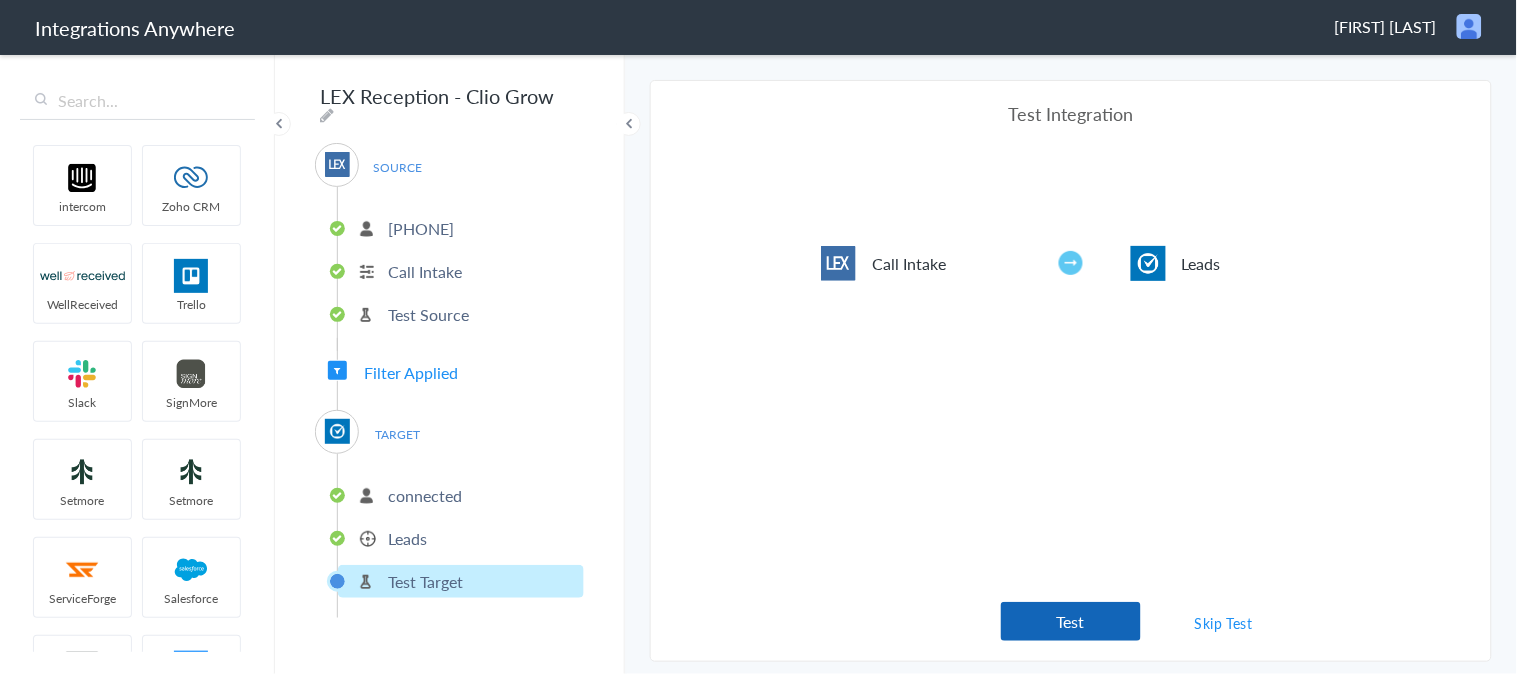 click on "Test" at bounding box center (1071, 621) 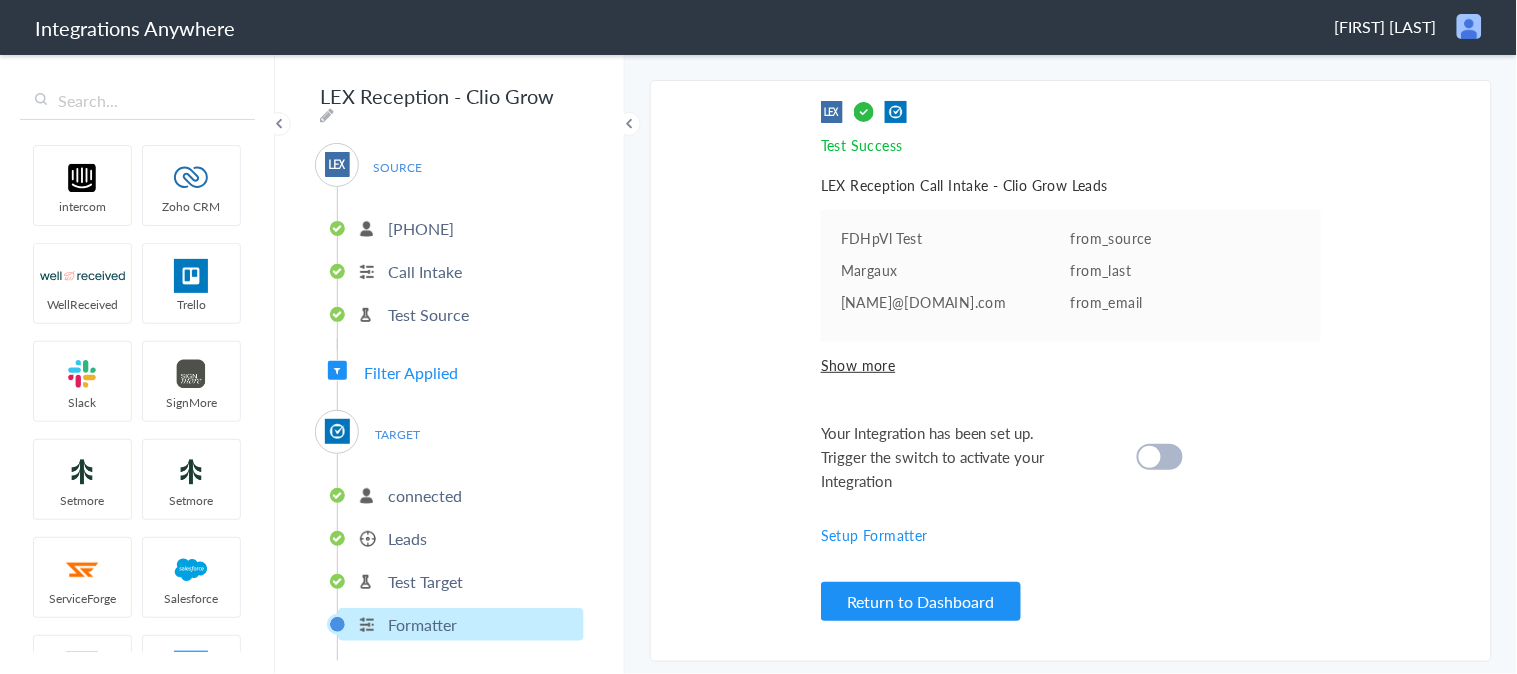 click at bounding box center (1160, 457) 